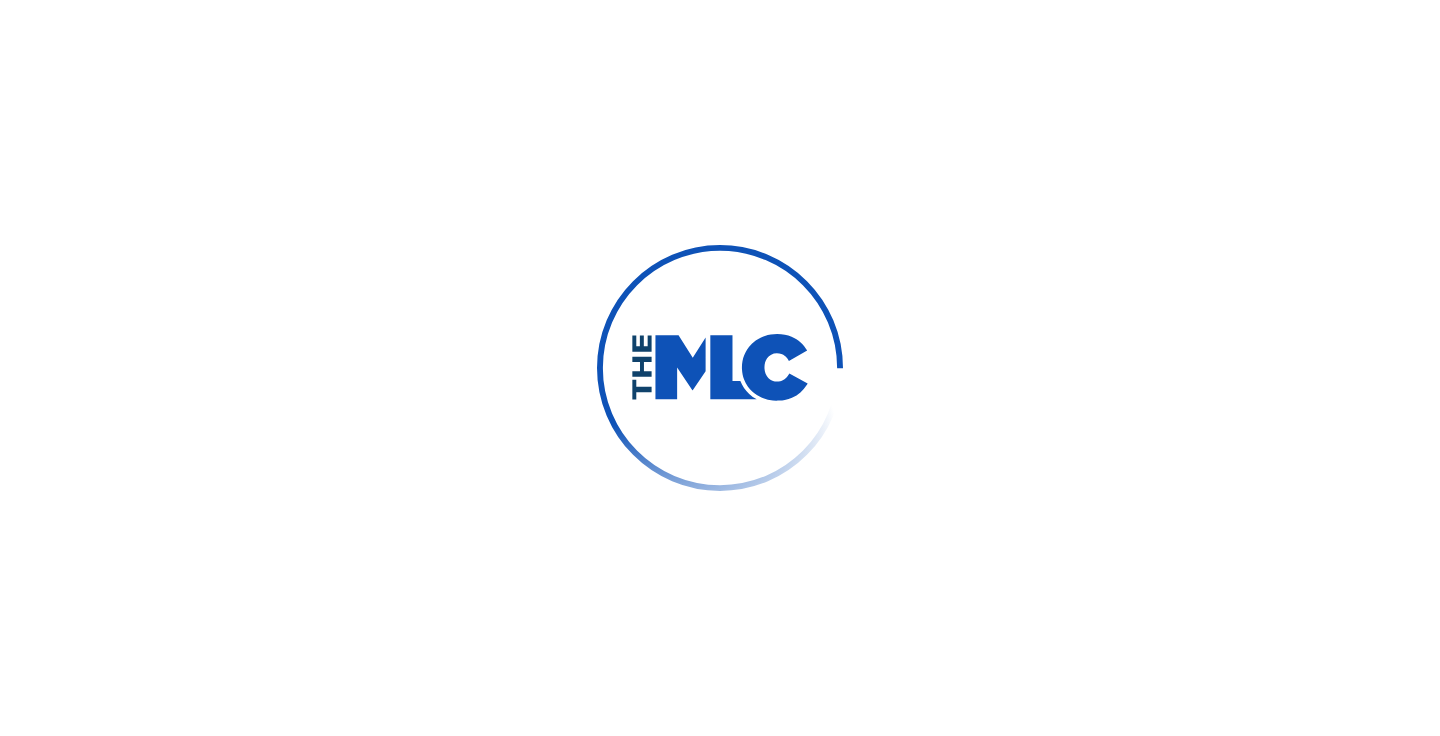 scroll, scrollTop: 0, scrollLeft: 0, axis: both 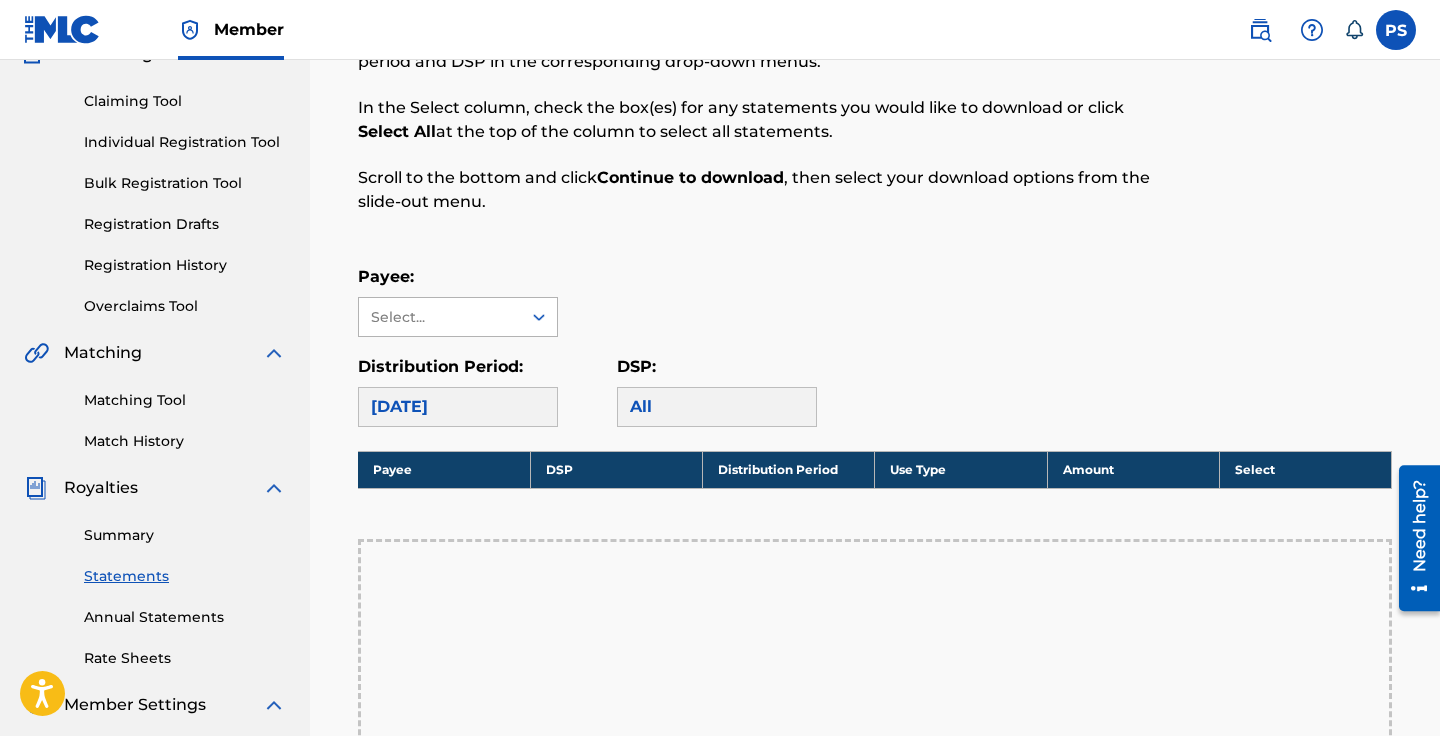 click on "Select..." at bounding box center (439, 317) 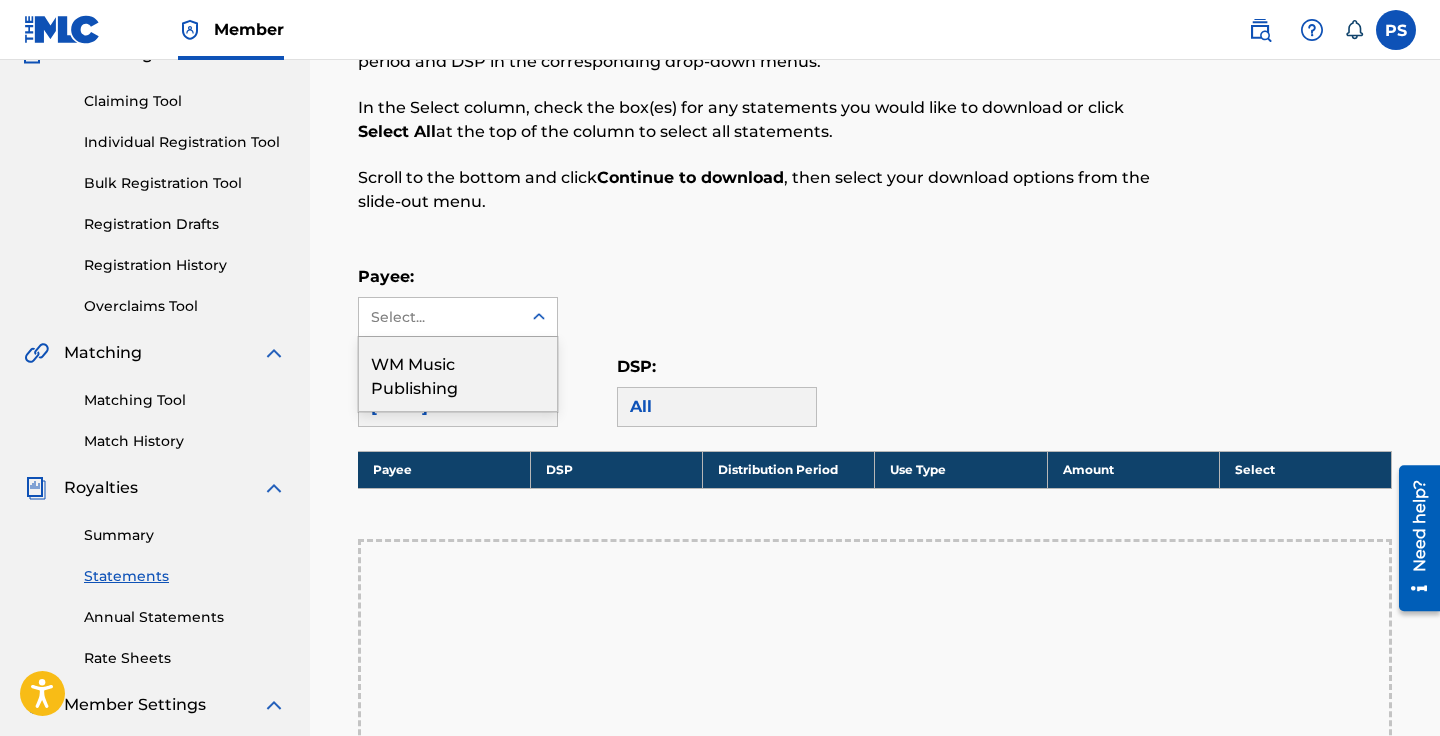 click on "WM Music Publishing" at bounding box center (458, 374) 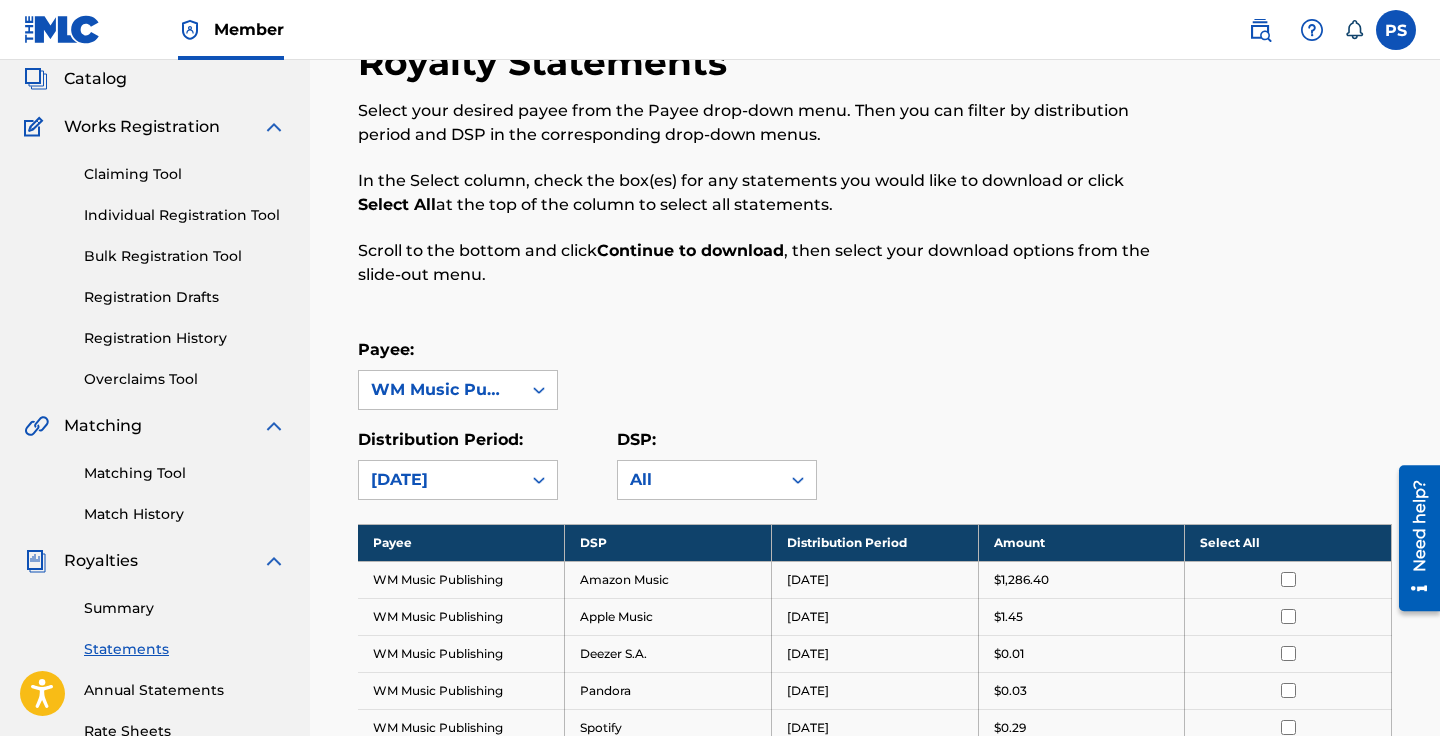 scroll, scrollTop: 113, scrollLeft: 0, axis: vertical 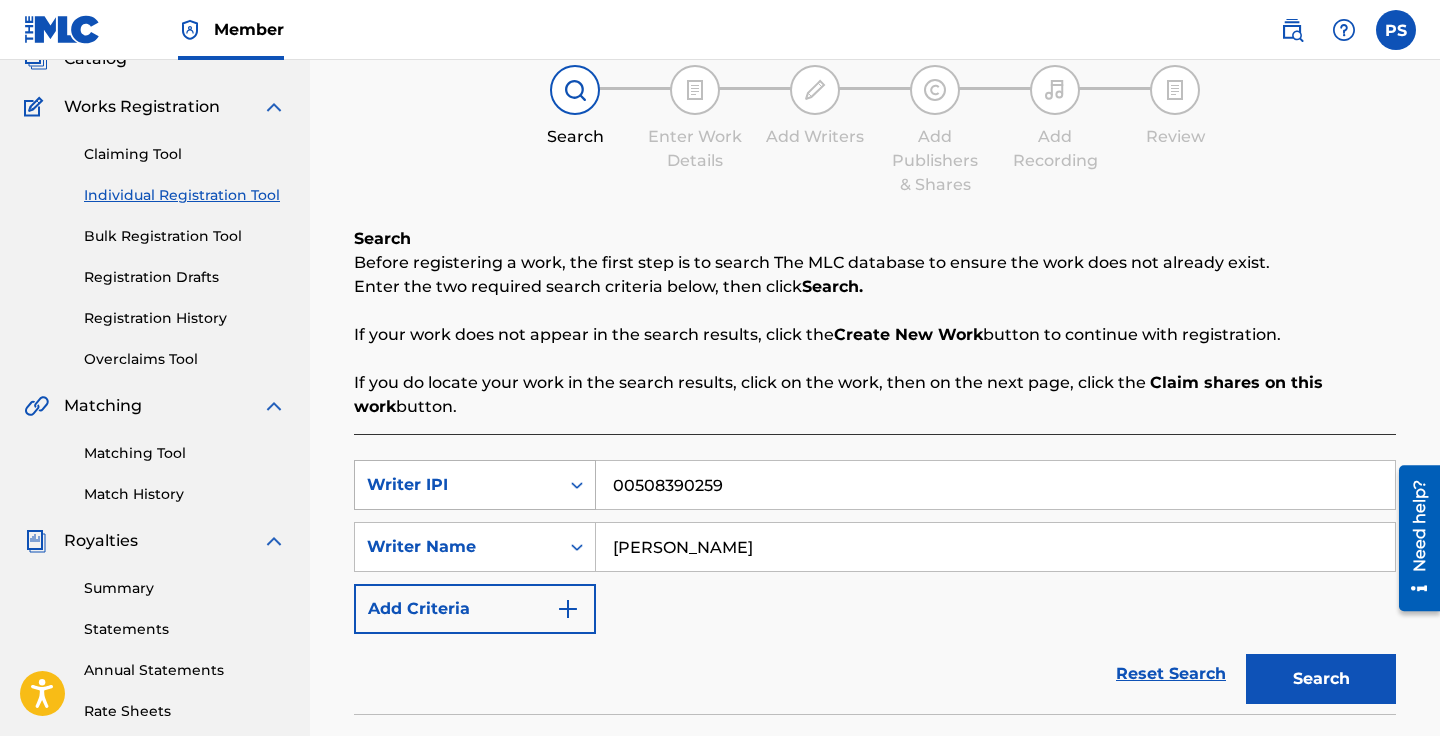 click 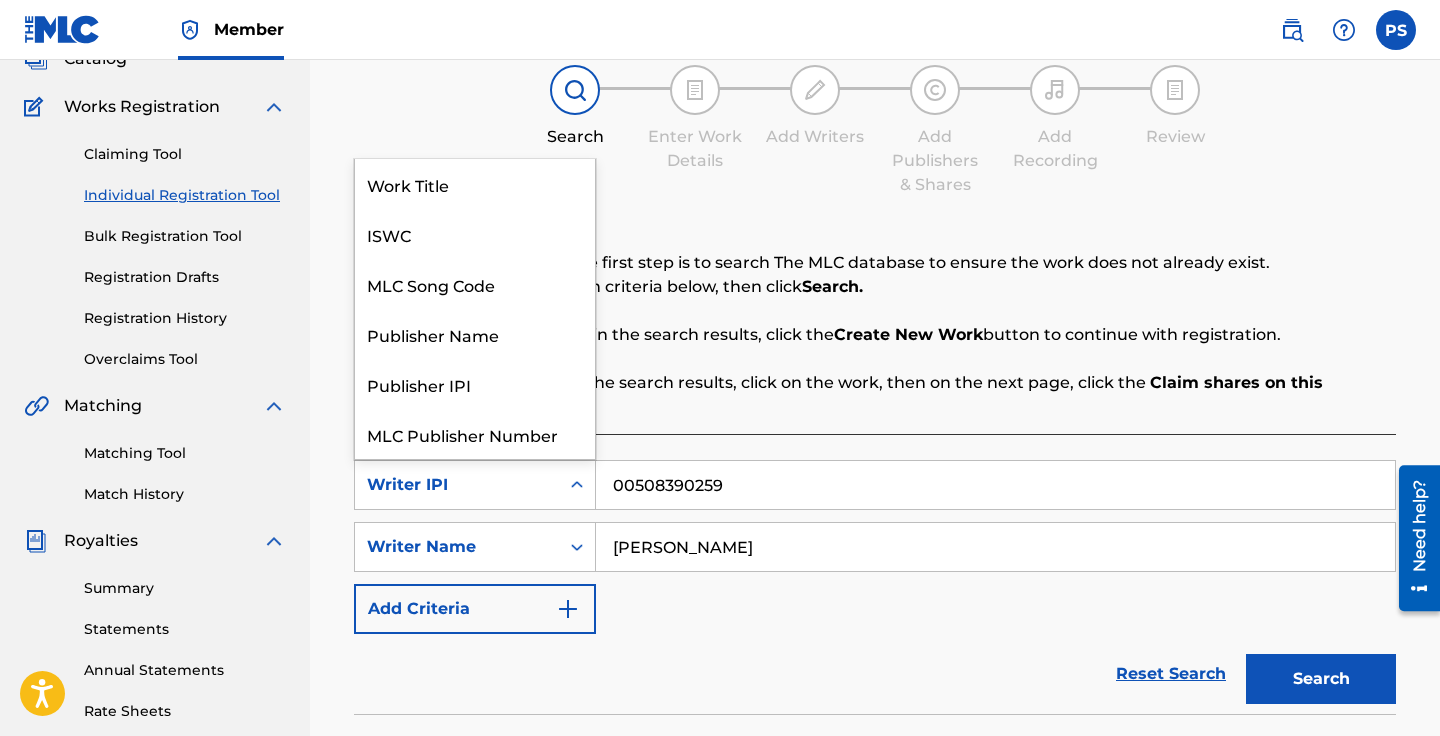 scroll, scrollTop: 50, scrollLeft: 0, axis: vertical 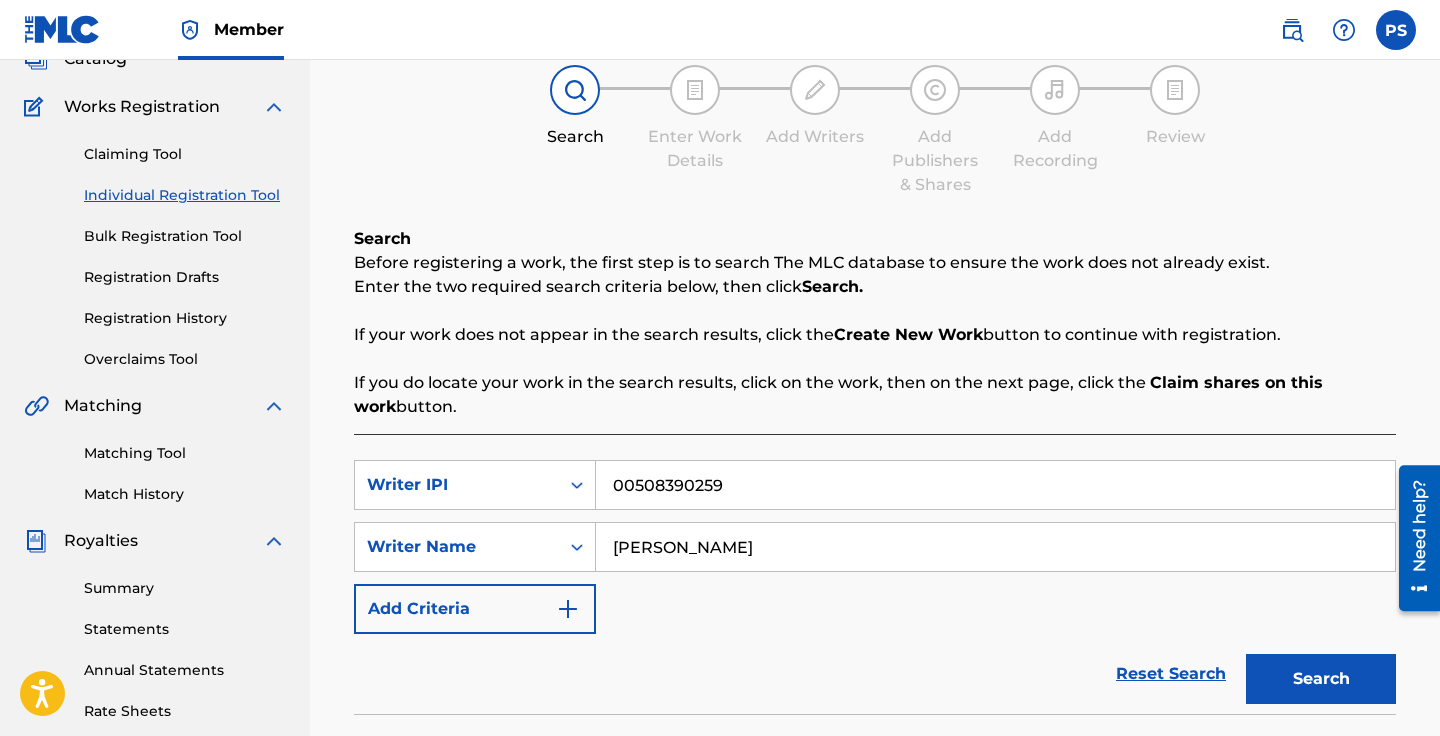 click 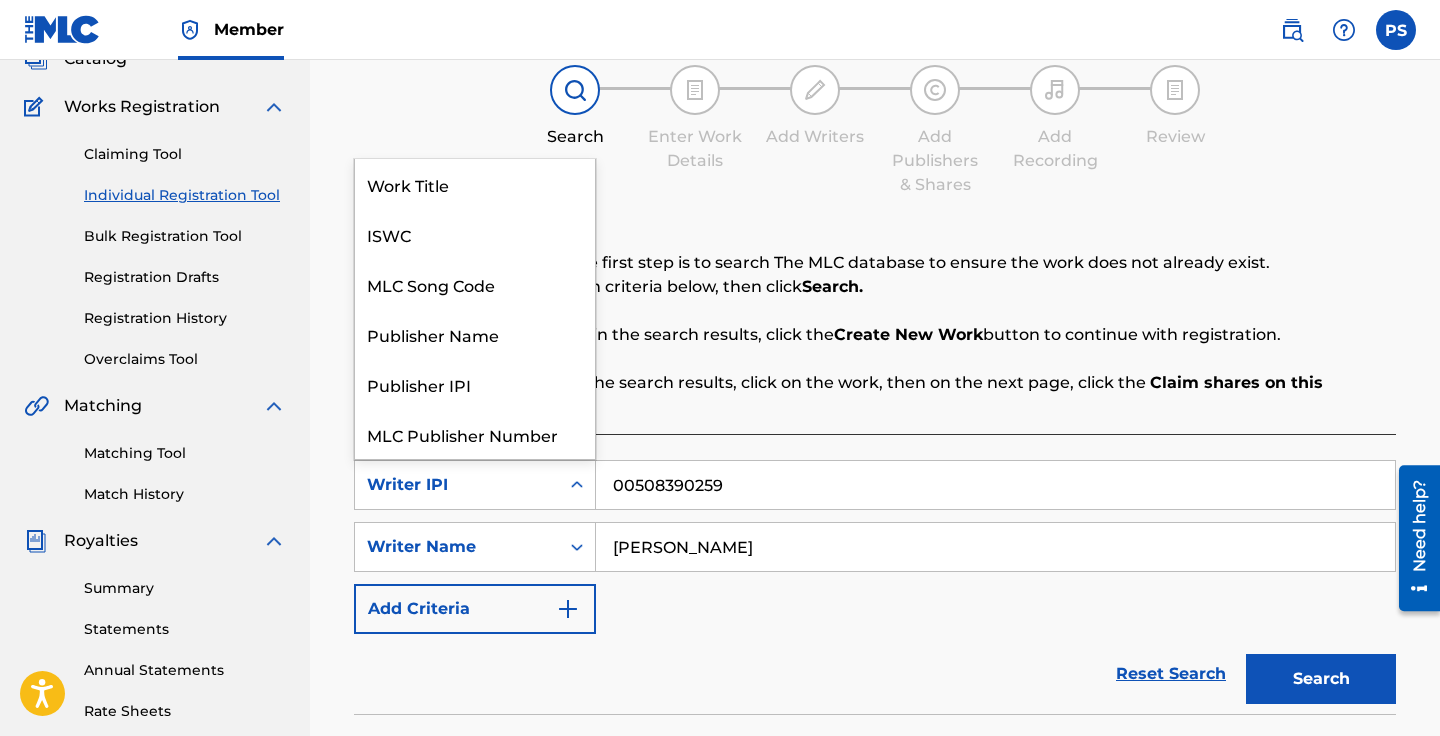 scroll, scrollTop: 50, scrollLeft: 0, axis: vertical 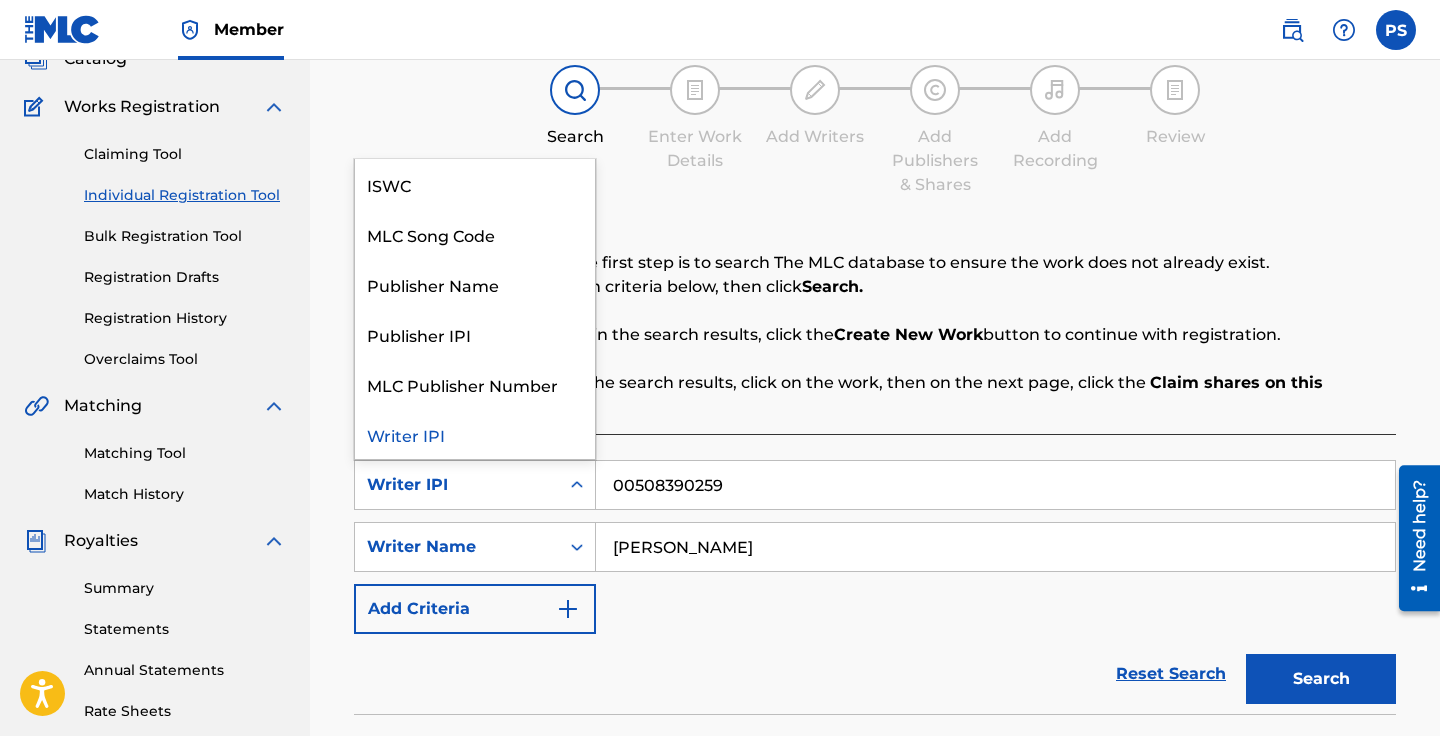 click on "00508390259" at bounding box center (995, 485) 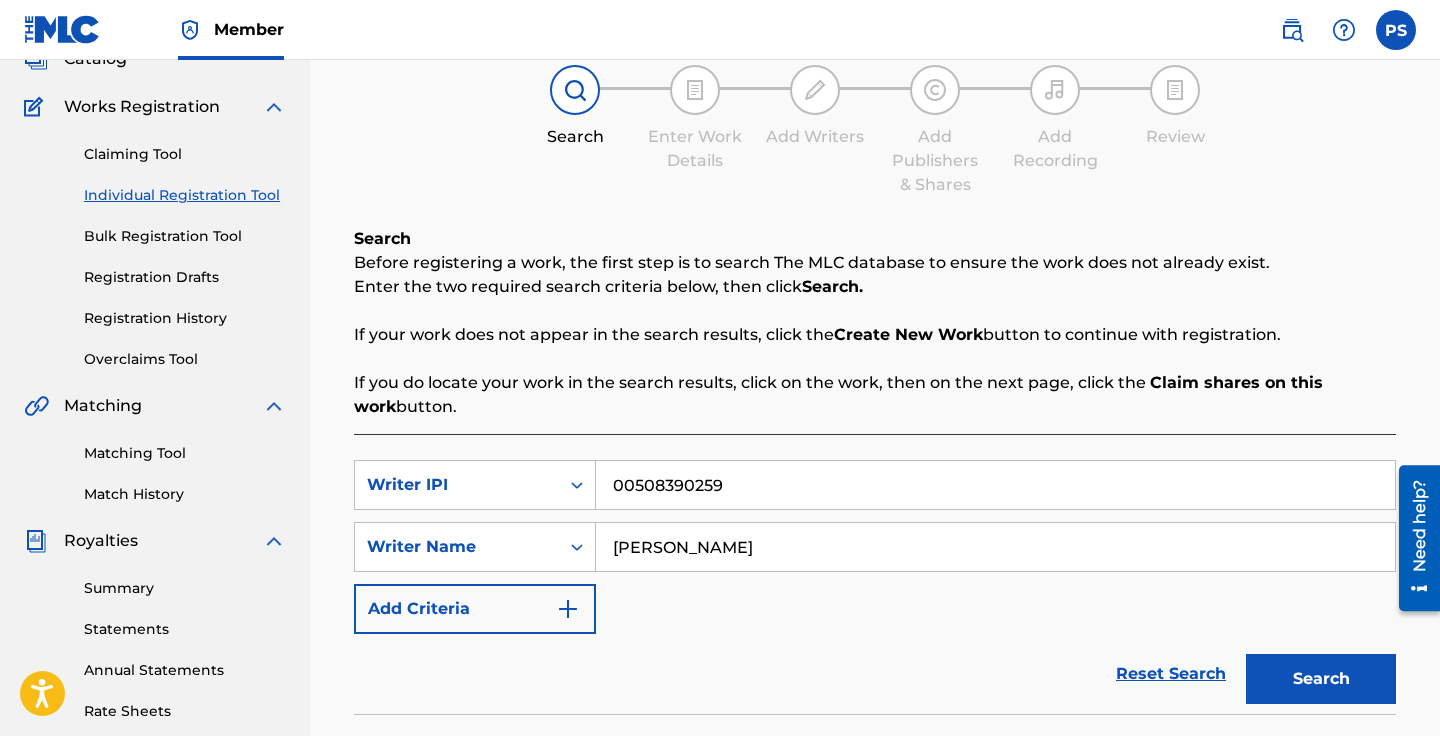 drag, startPoint x: 755, startPoint y: 485, endPoint x: 584, endPoint y: 483, distance: 171.01169 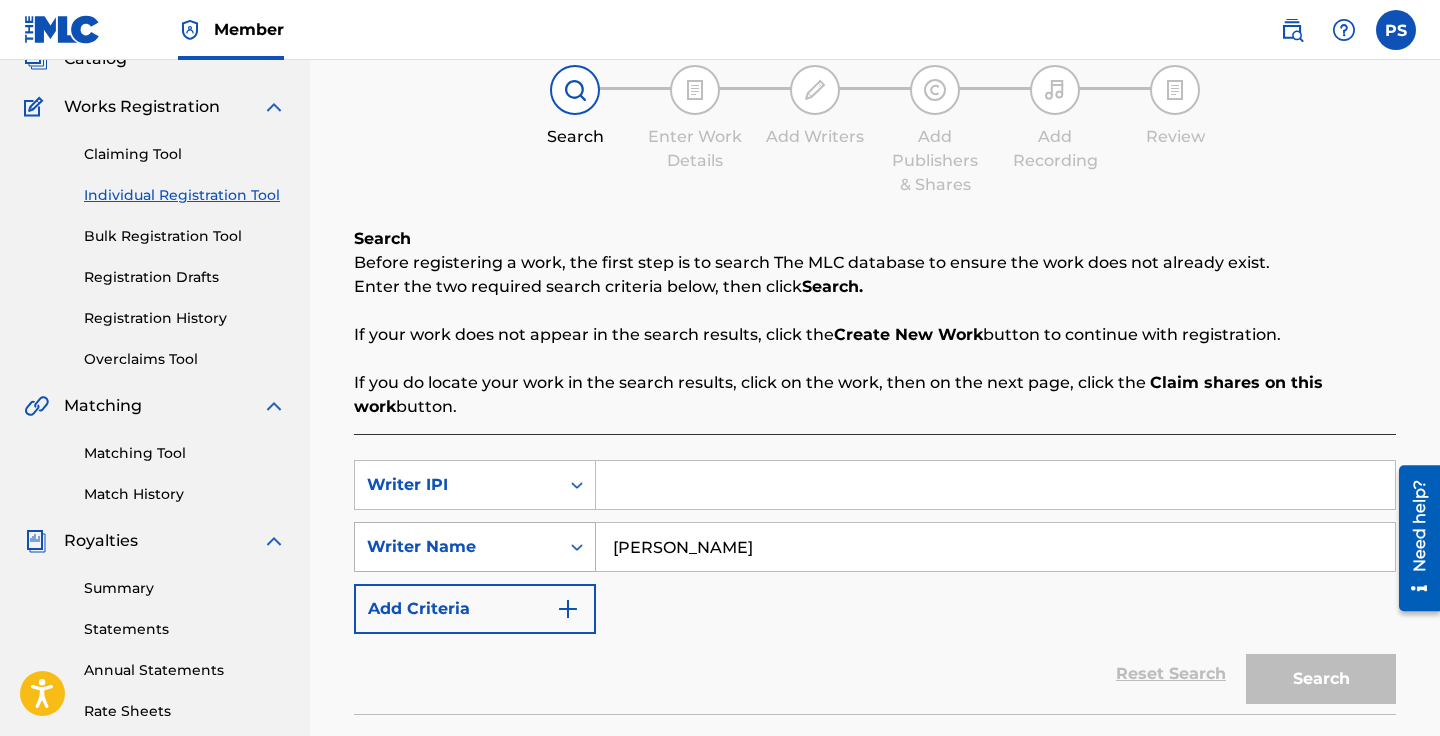 type 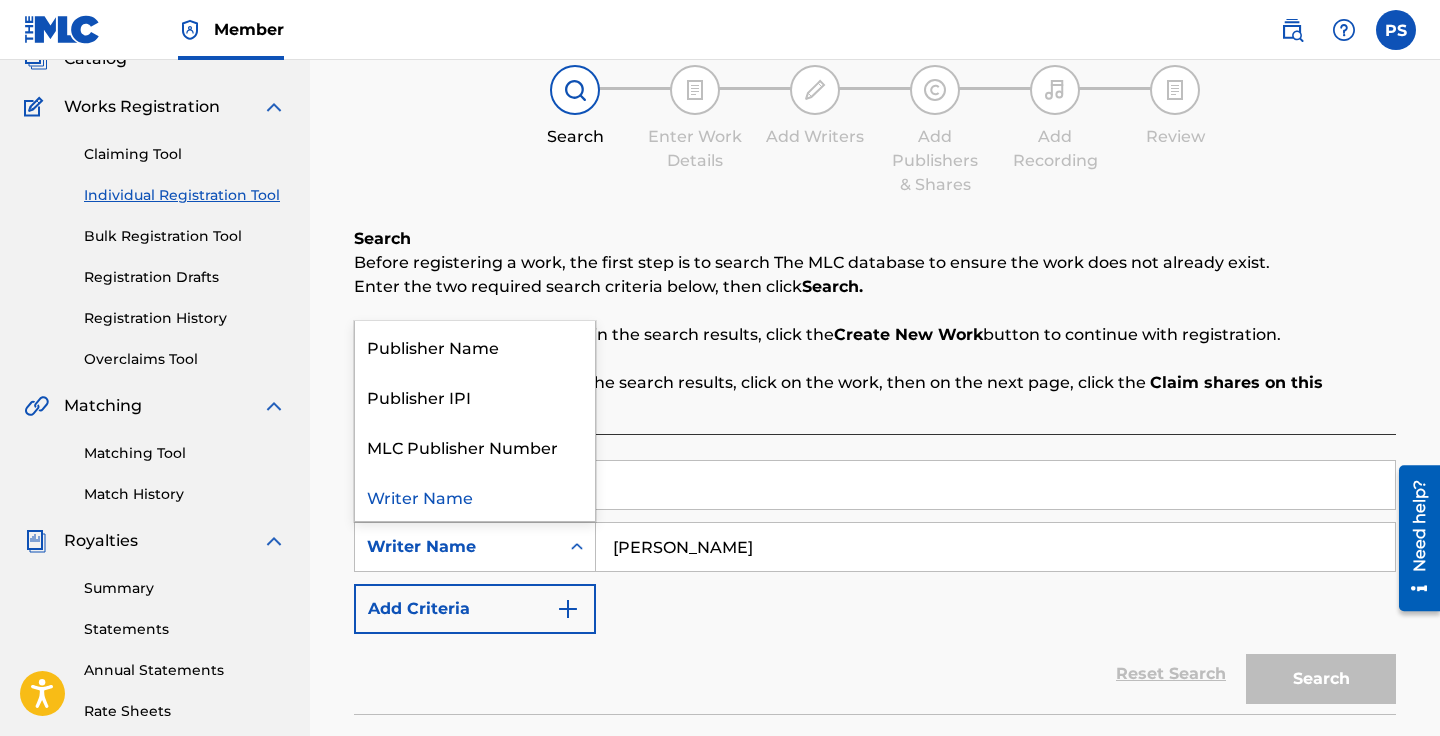 click on "laszlo Tamasi" at bounding box center (995, 547) 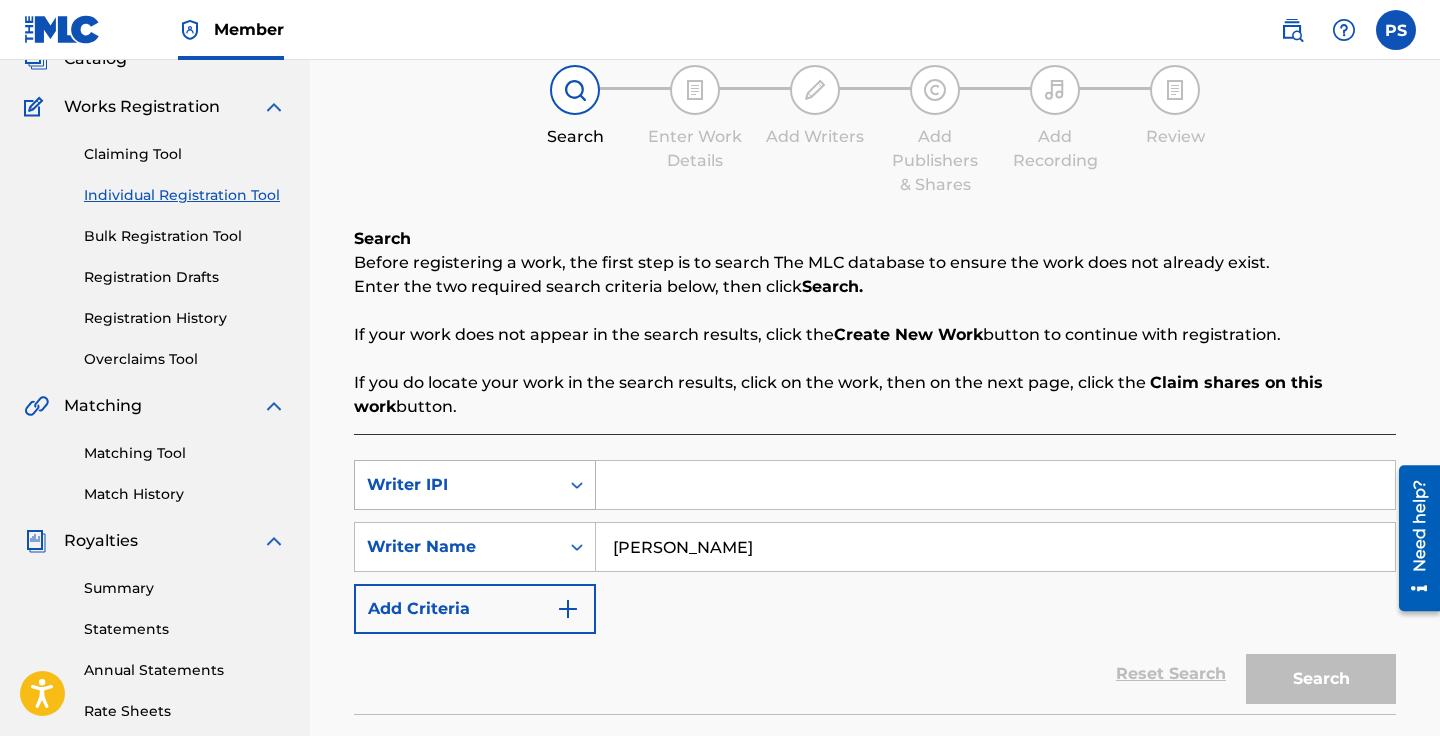 click 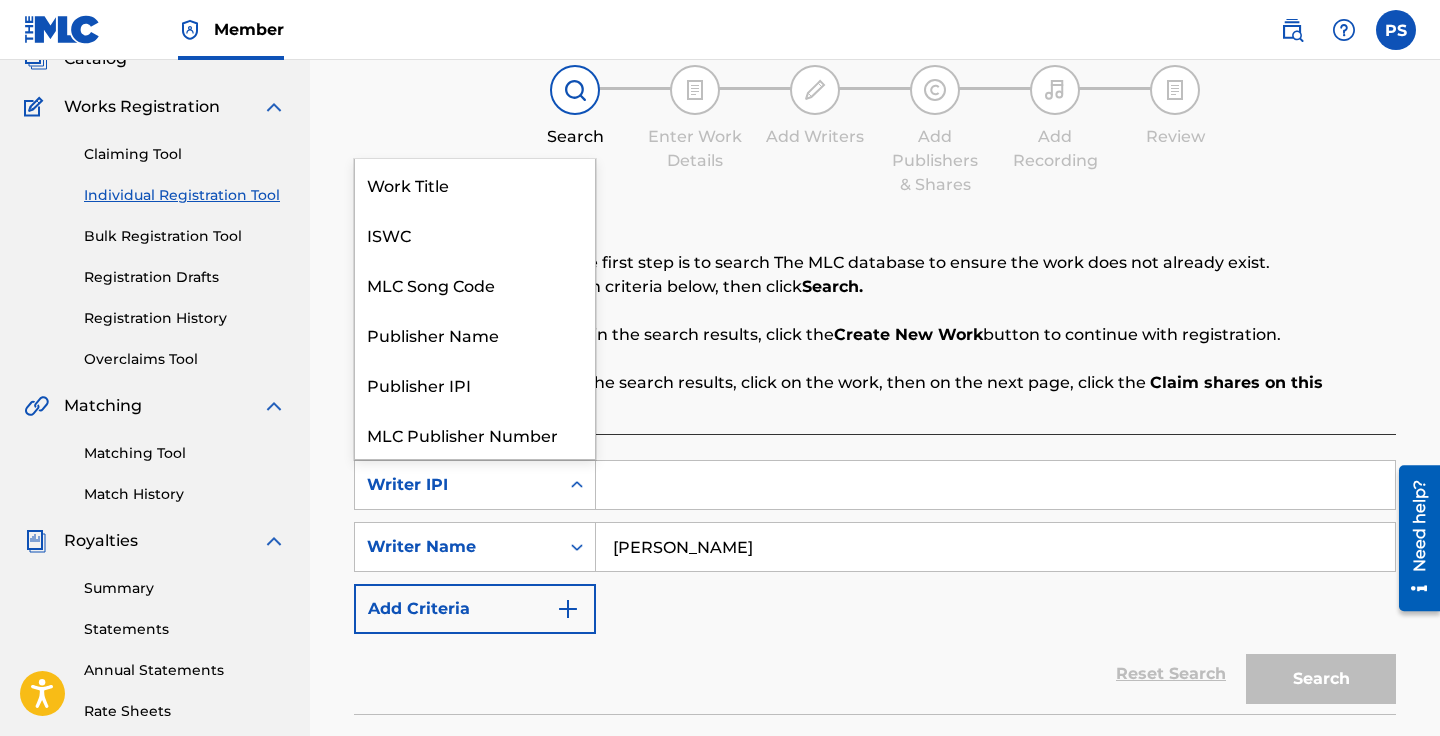 scroll, scrollTop: 50, scrollLeft: 0, axis: vertical 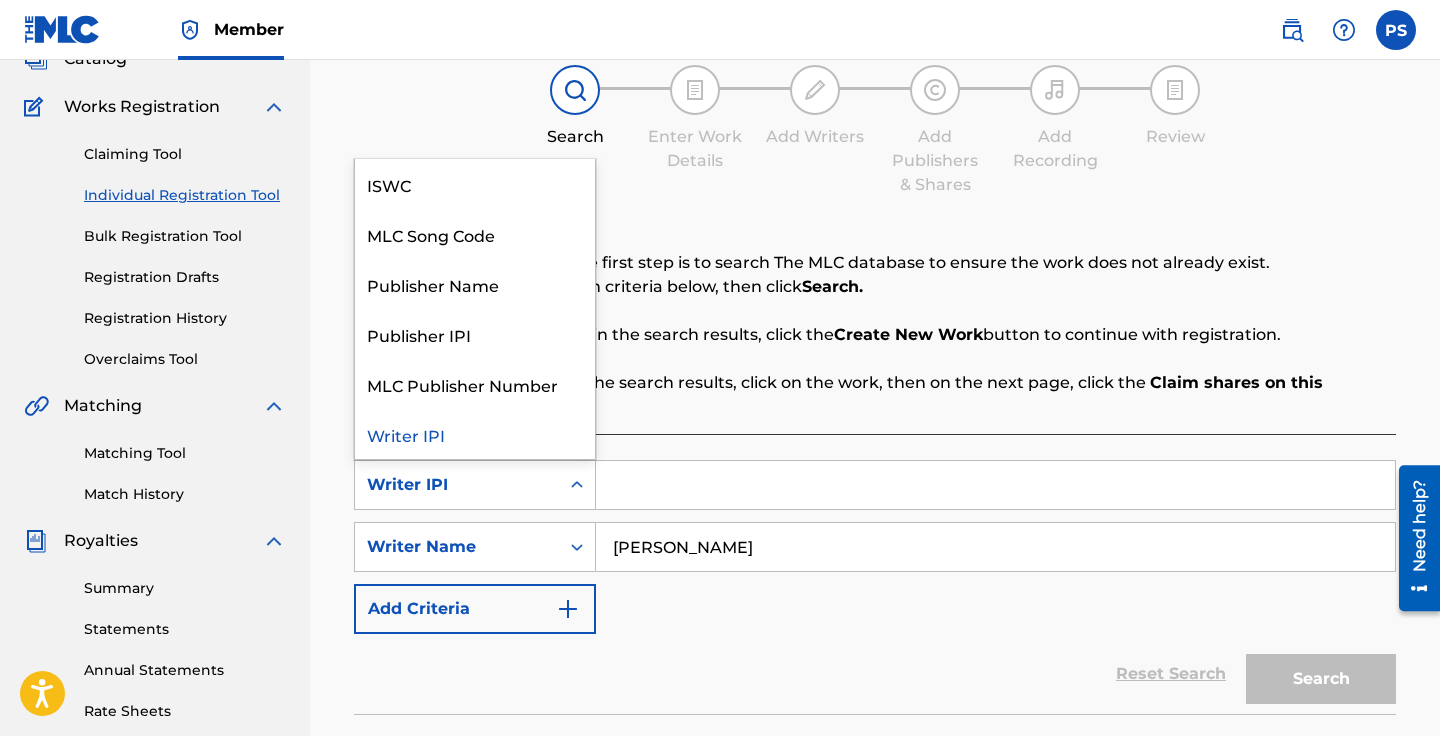 click on "laszlo Tamasi" at bounding box center [995, 547] 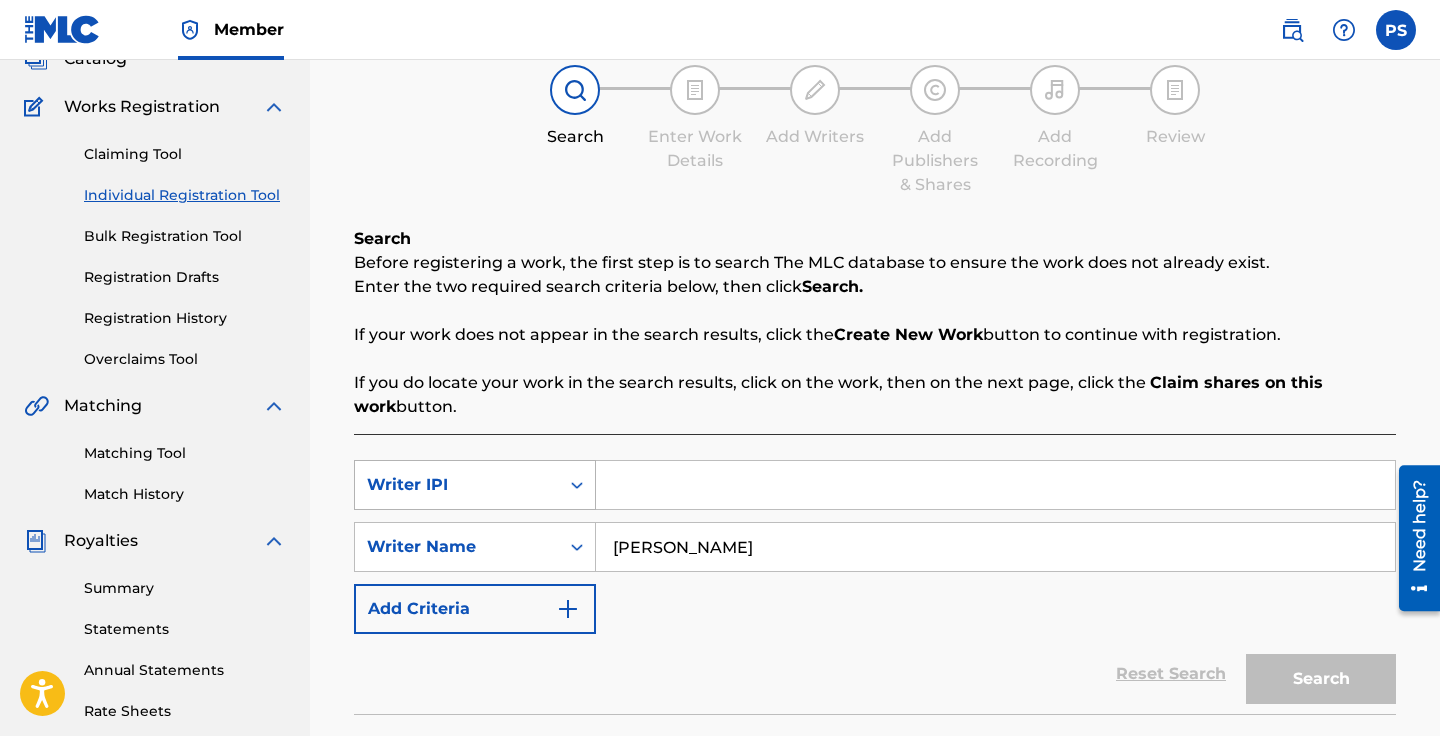 click 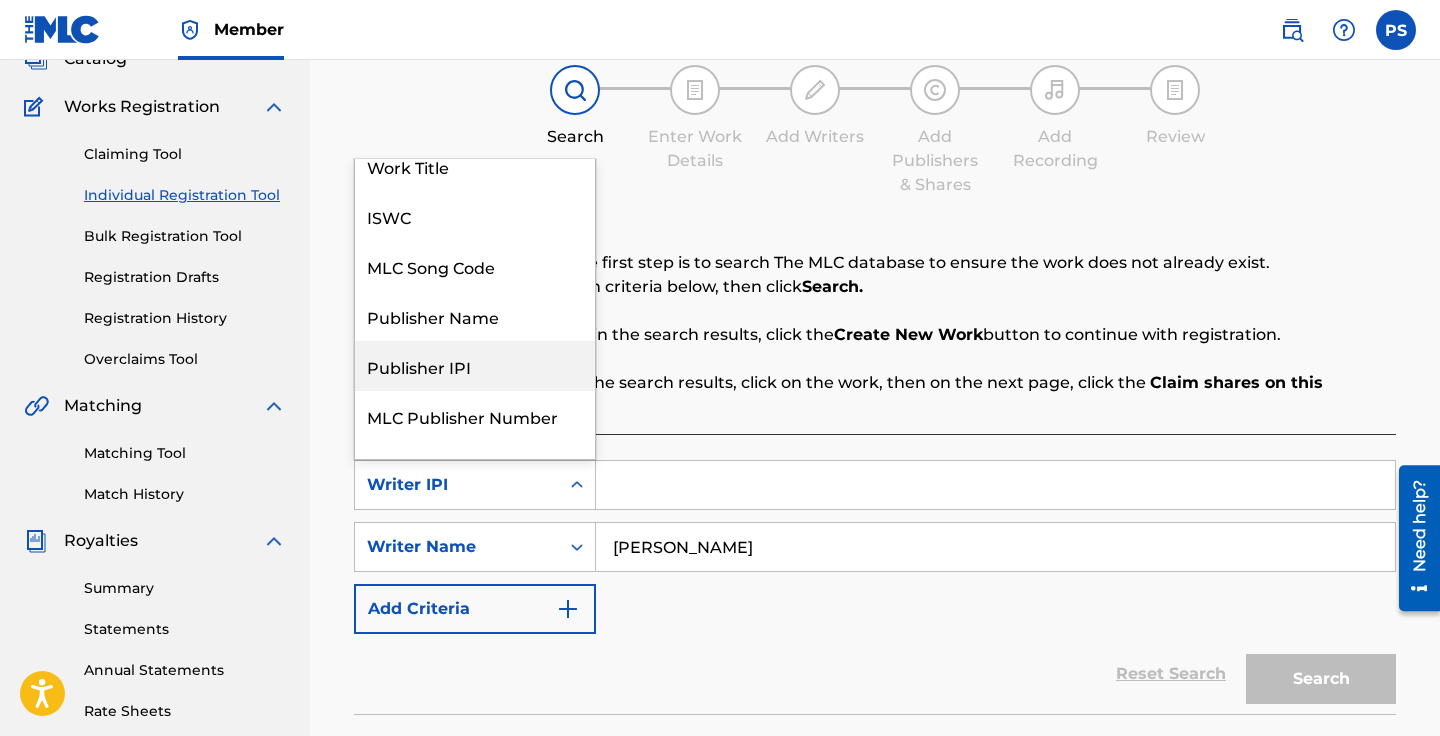 scroll, scrollTop: 0, scrollLeft: 0, axis: both 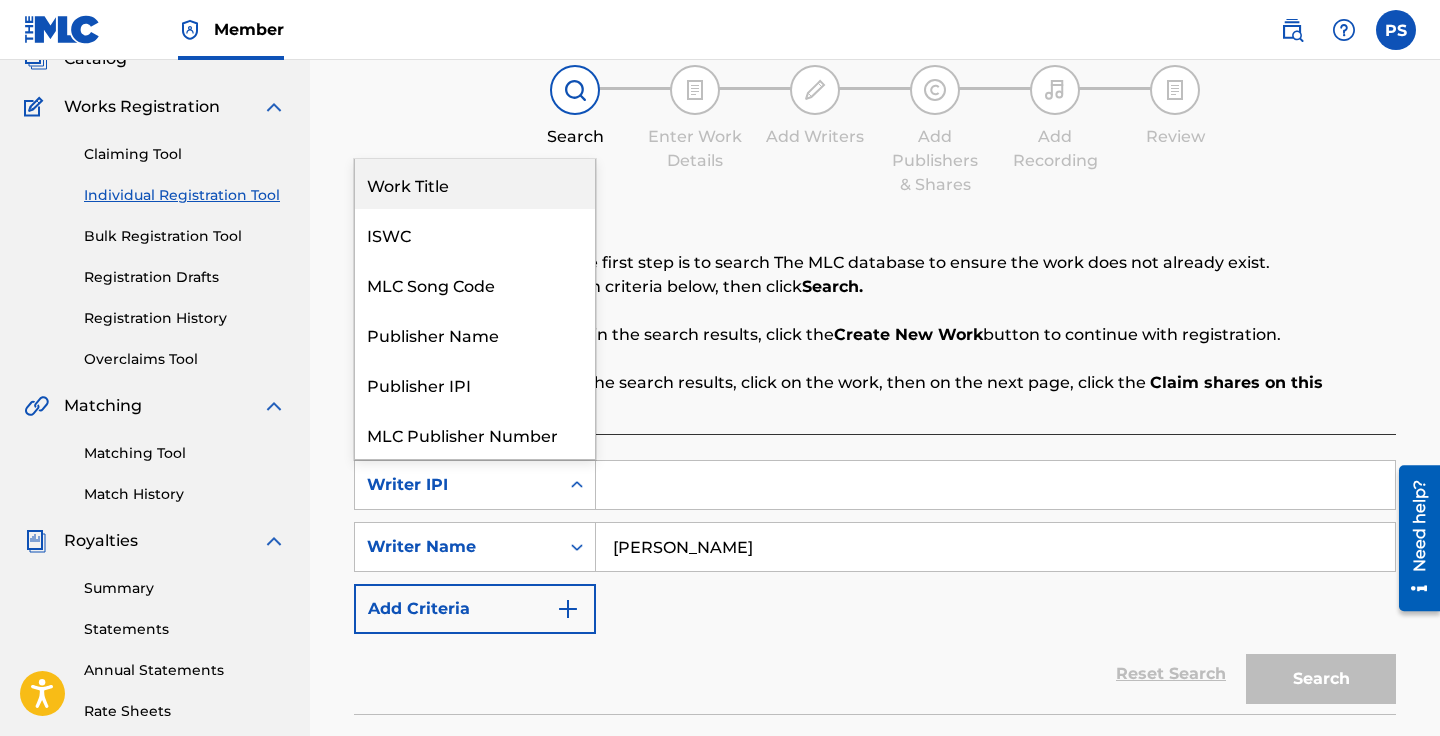 click on "Work Title" at bounding box center (475, 184) 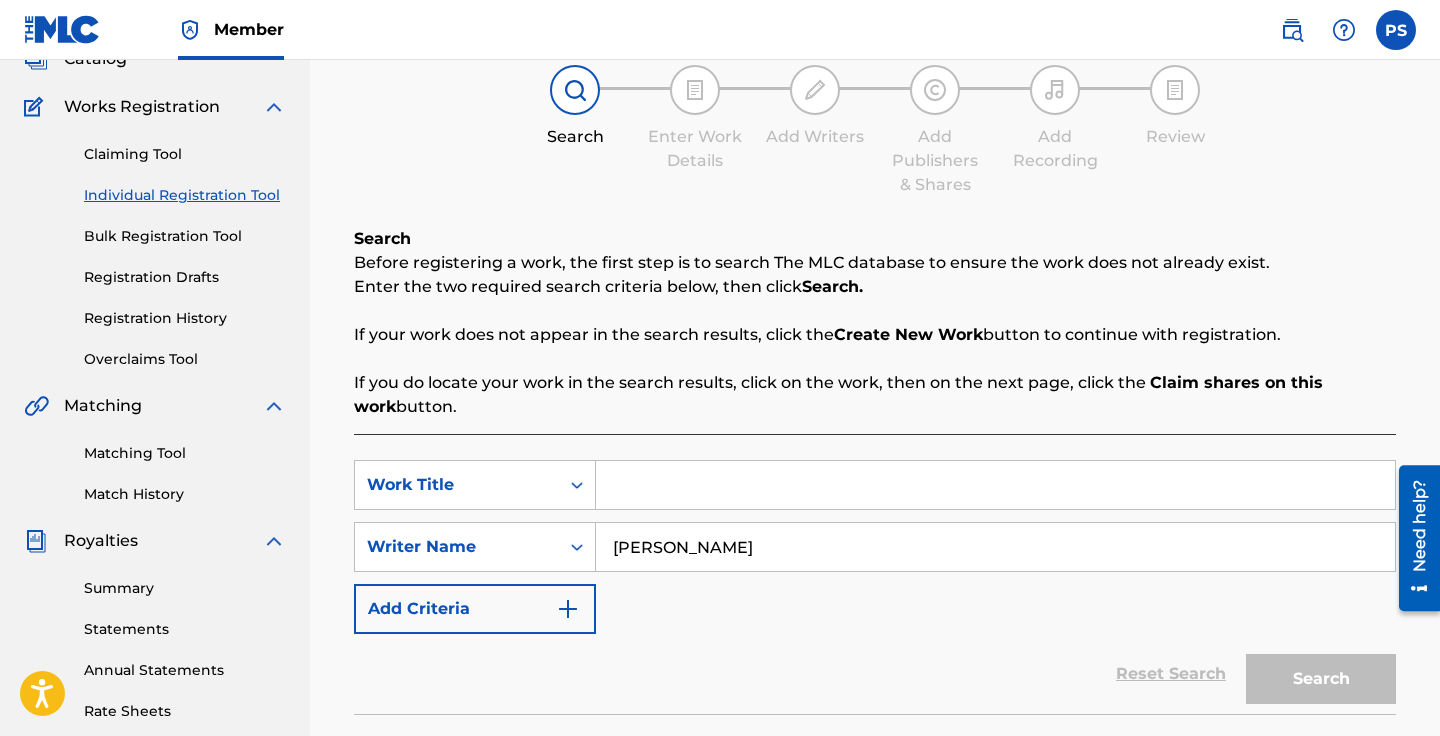 drag, startPoint x: 733, startPoint y: 538, endPoint x: 578, endPoint y: 536, distance: 155.01291 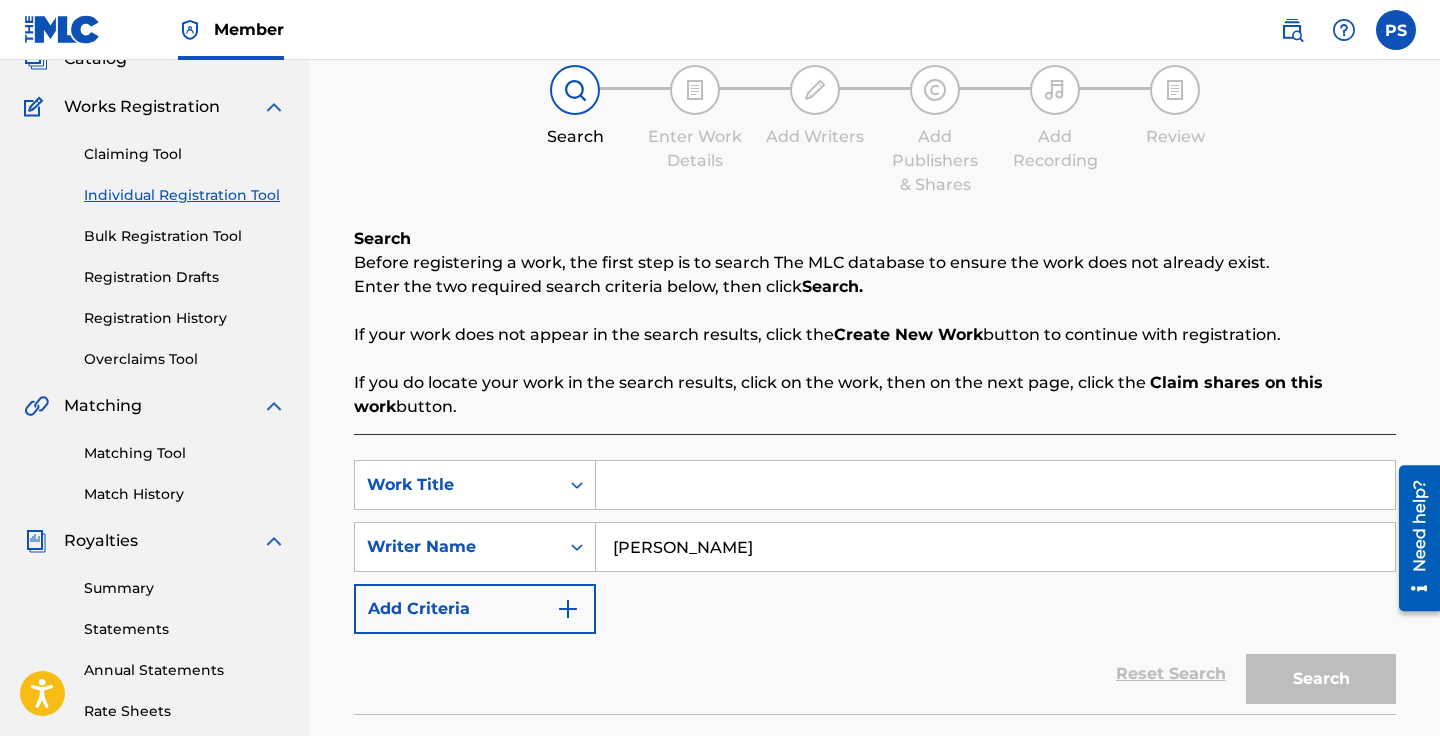 type on "Schwarcz" 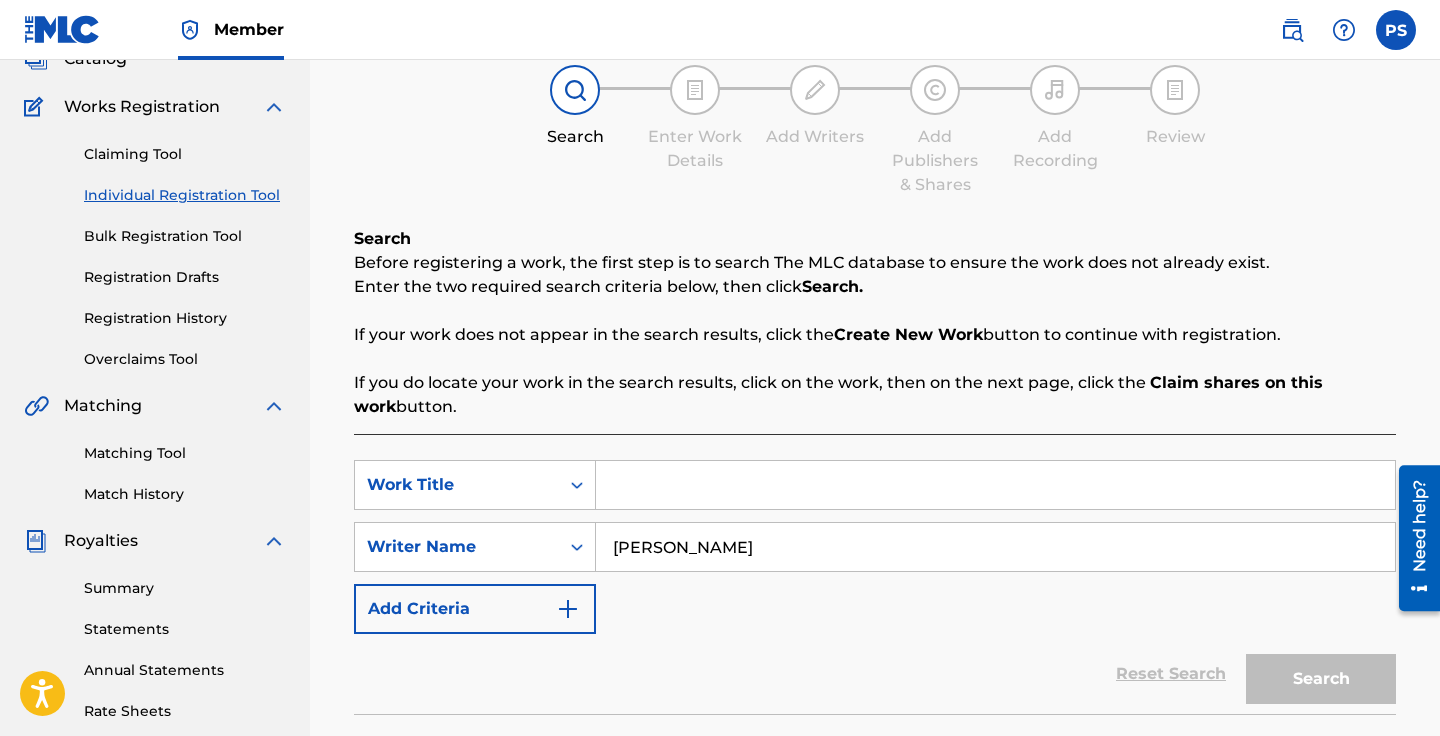 paste on "BALKAAN FREESTYLE" 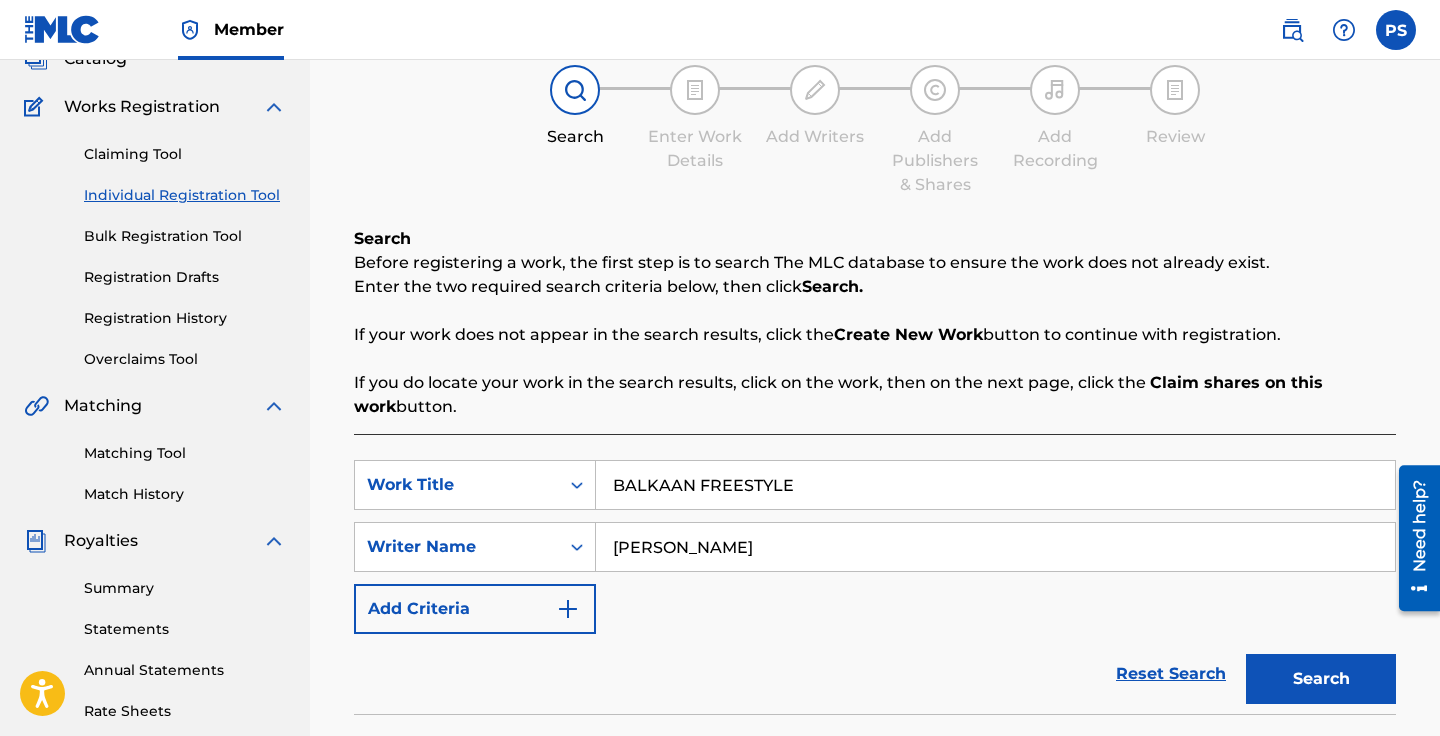 click on "Search" at bounding box center [1321, 679] 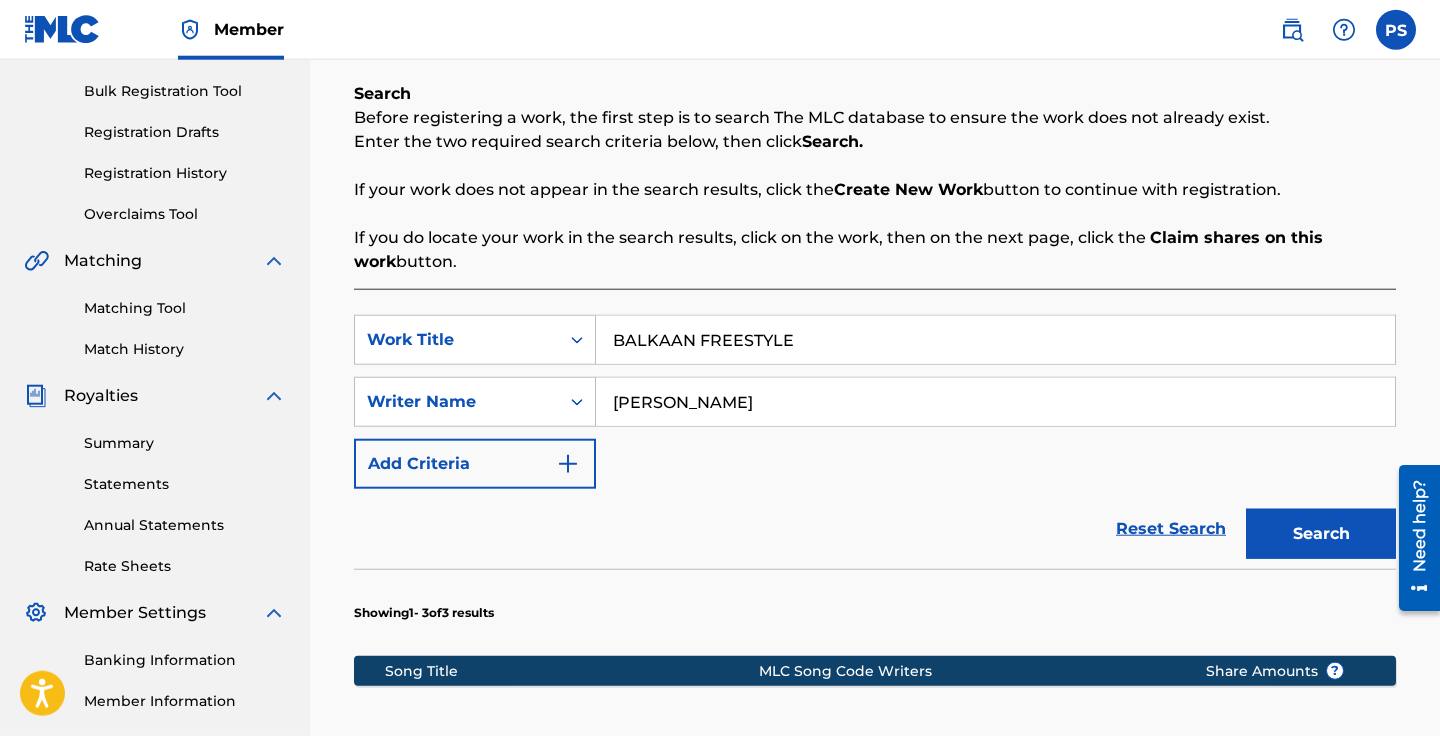 scroll, scrollTop: 283, scrollLeft: 0, axis: vertical 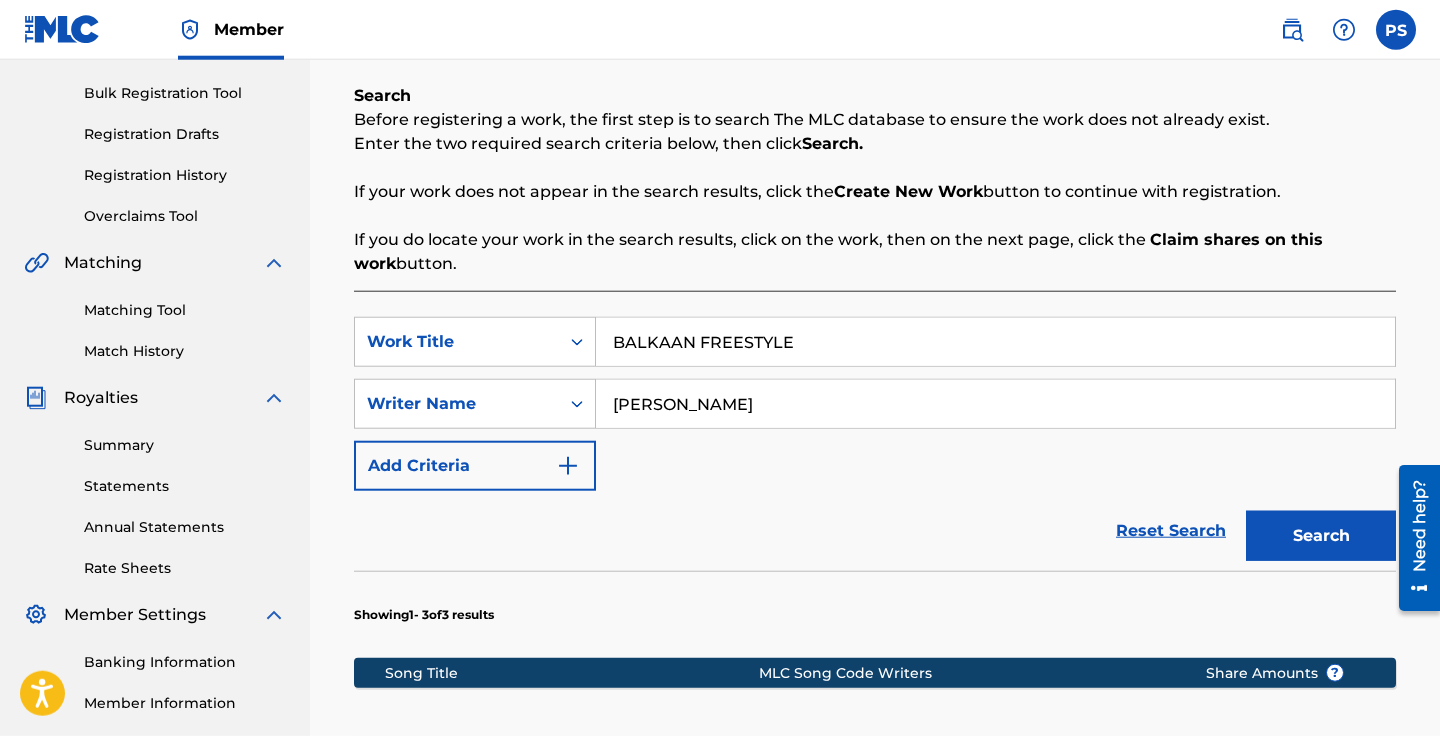 click on "Search" at bounding box center (1321, 536) 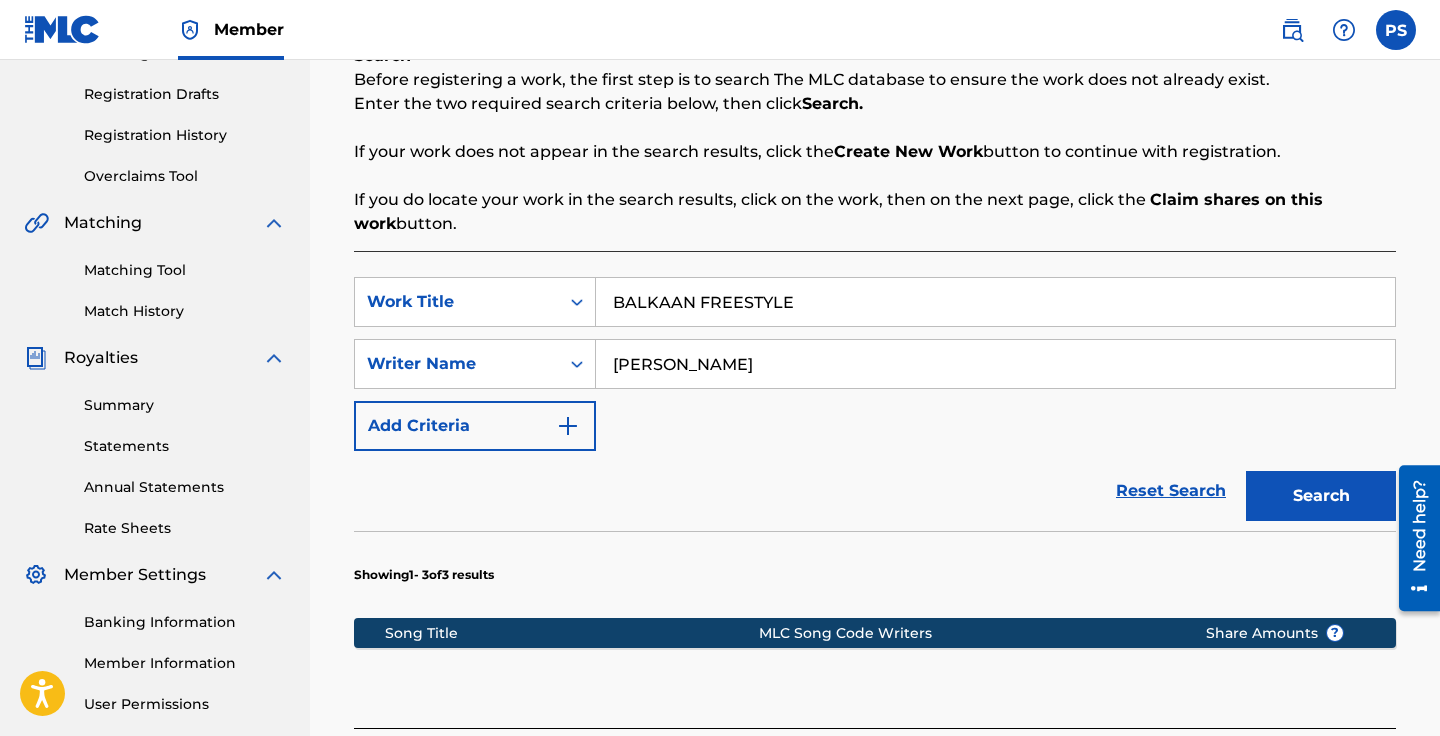 scroll, scrollTop: 291, scrollLeft: 0, axis: vertical 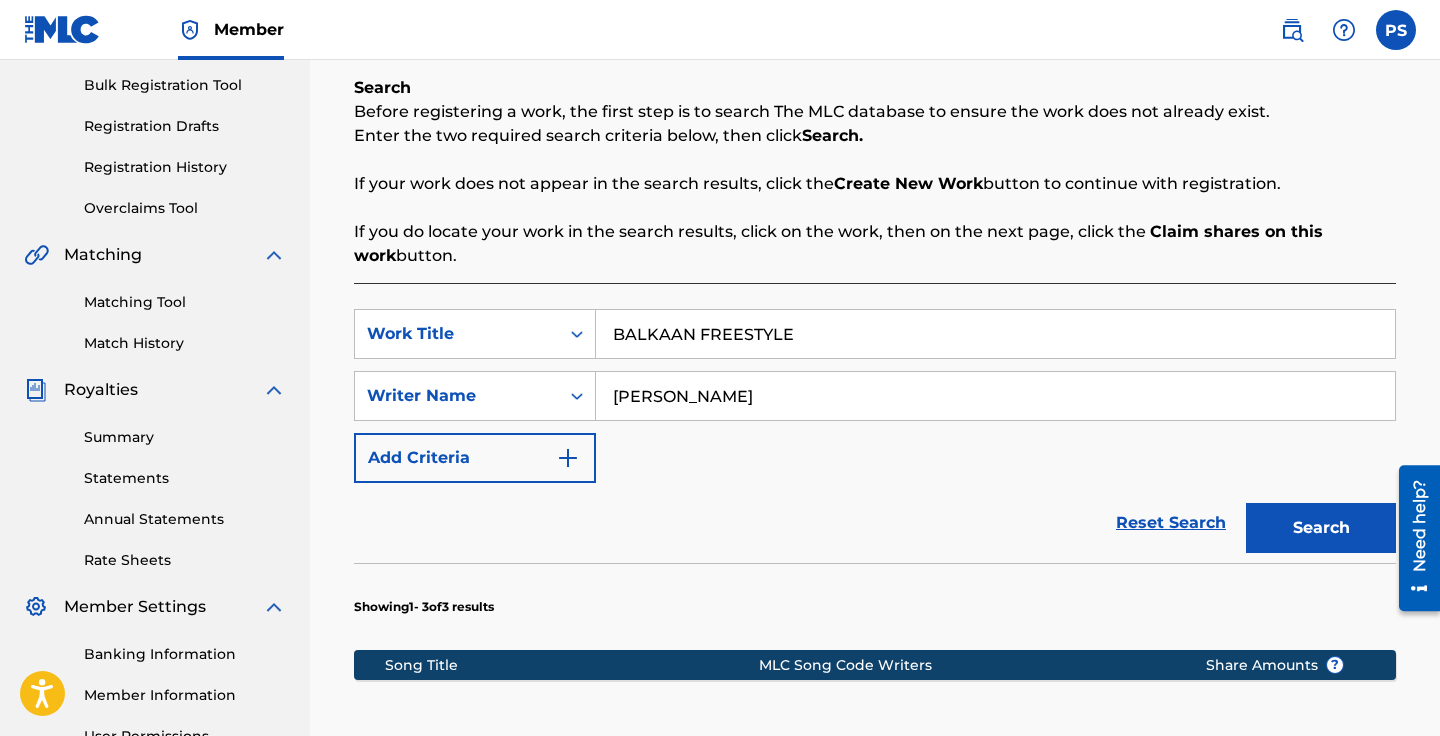 click on "BALKAAN FREESTYLE" at bounding box center [995, 334] 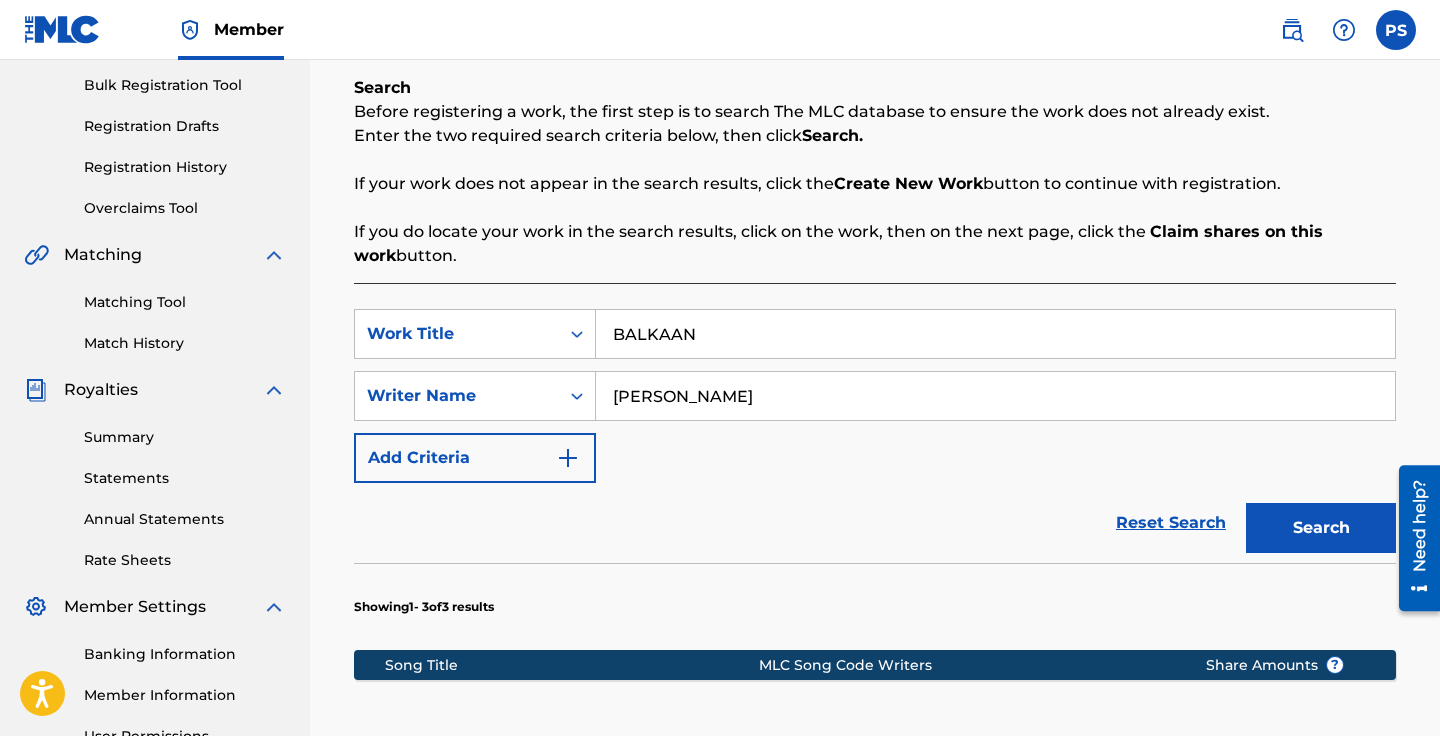 type on "BALKAAN" 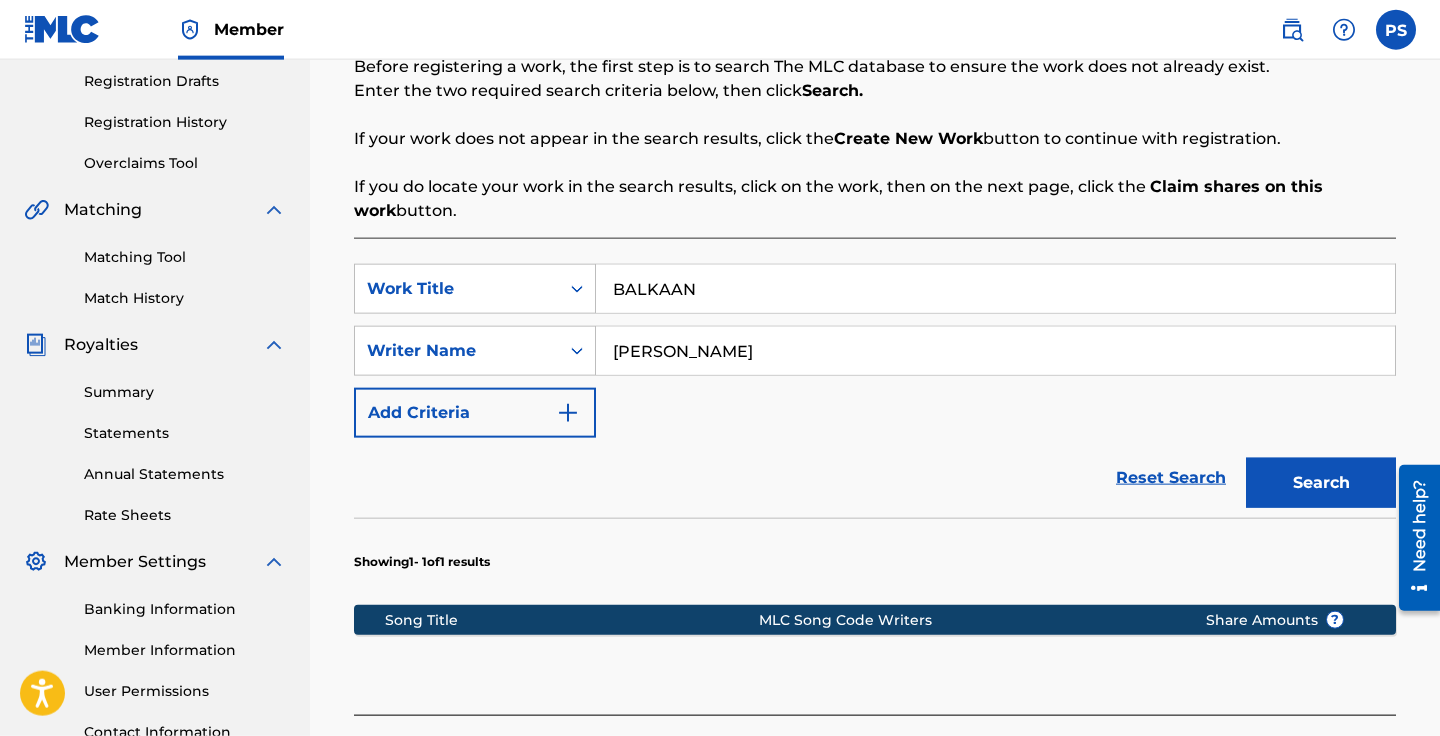 scroll, scrollTop: 337, scrollLeft: 0, axis: vertical 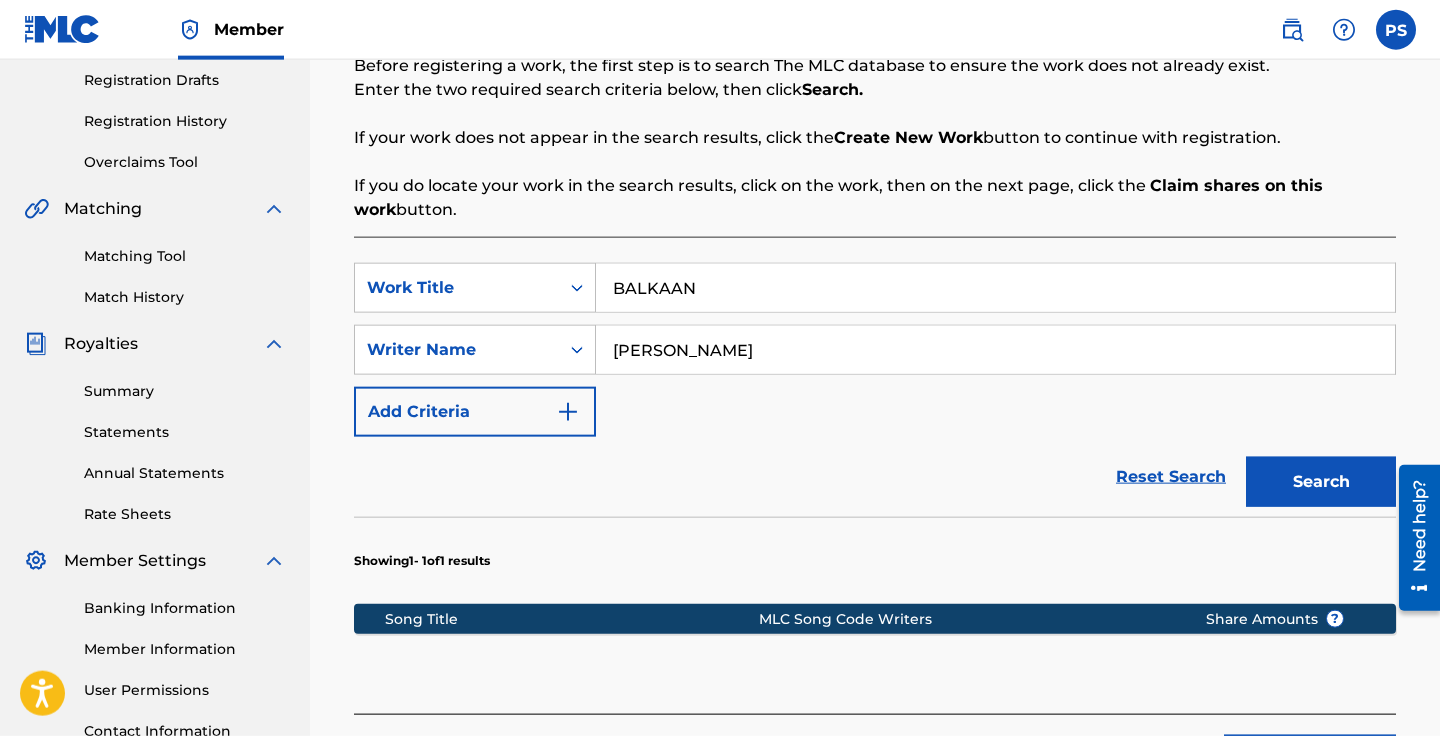 click on "BALKAAN" at bounding box center [995, 288] 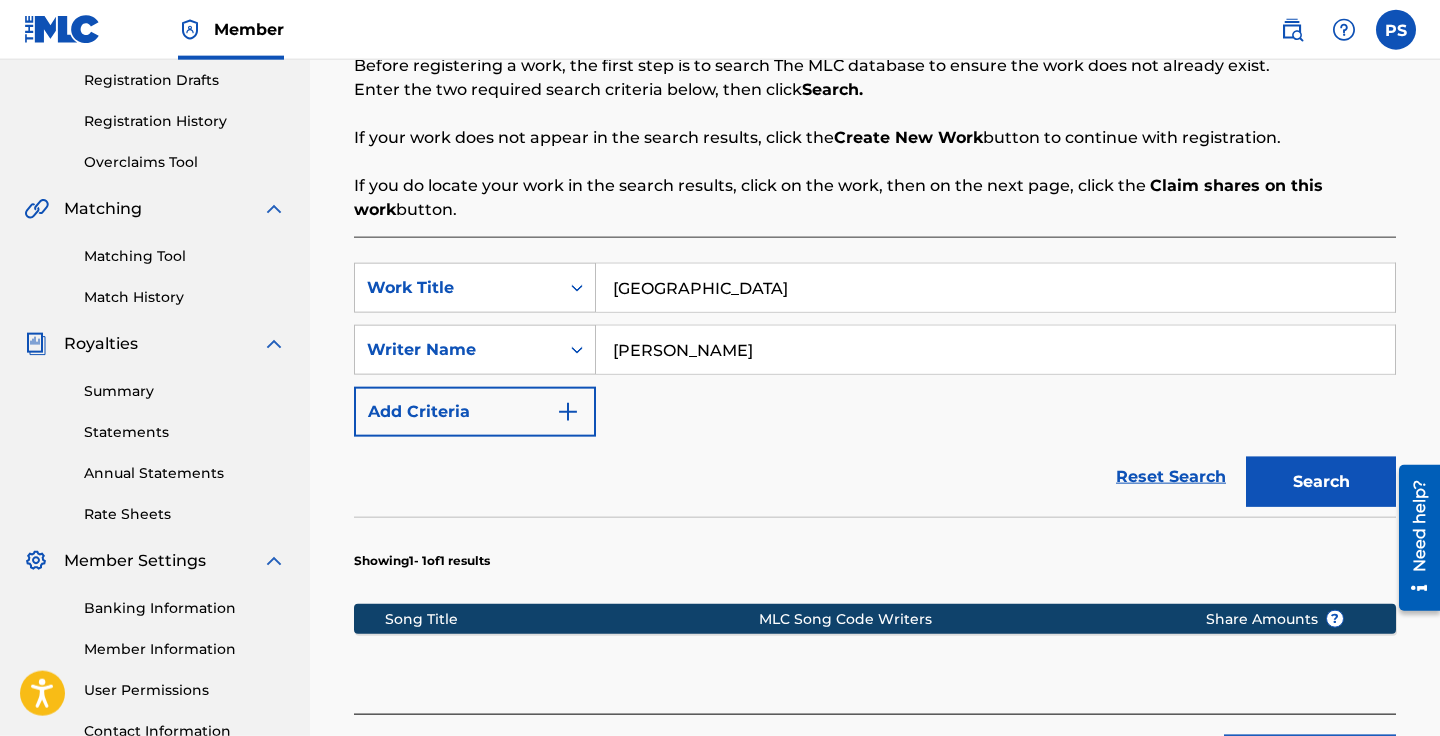 click on "Search" at bounding box center (1321, 482) 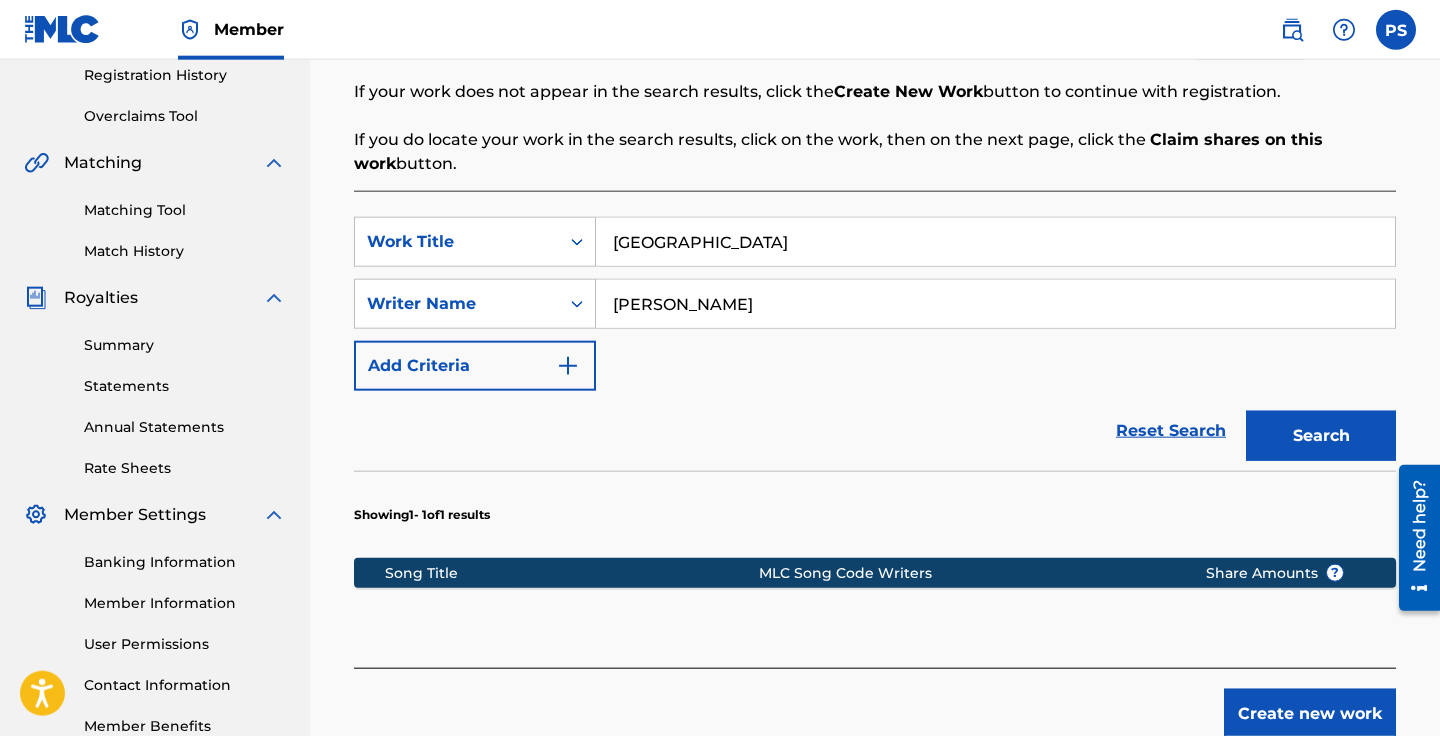 scroll, scrollTop: 382, scrollLeft: 0, axis: vertical 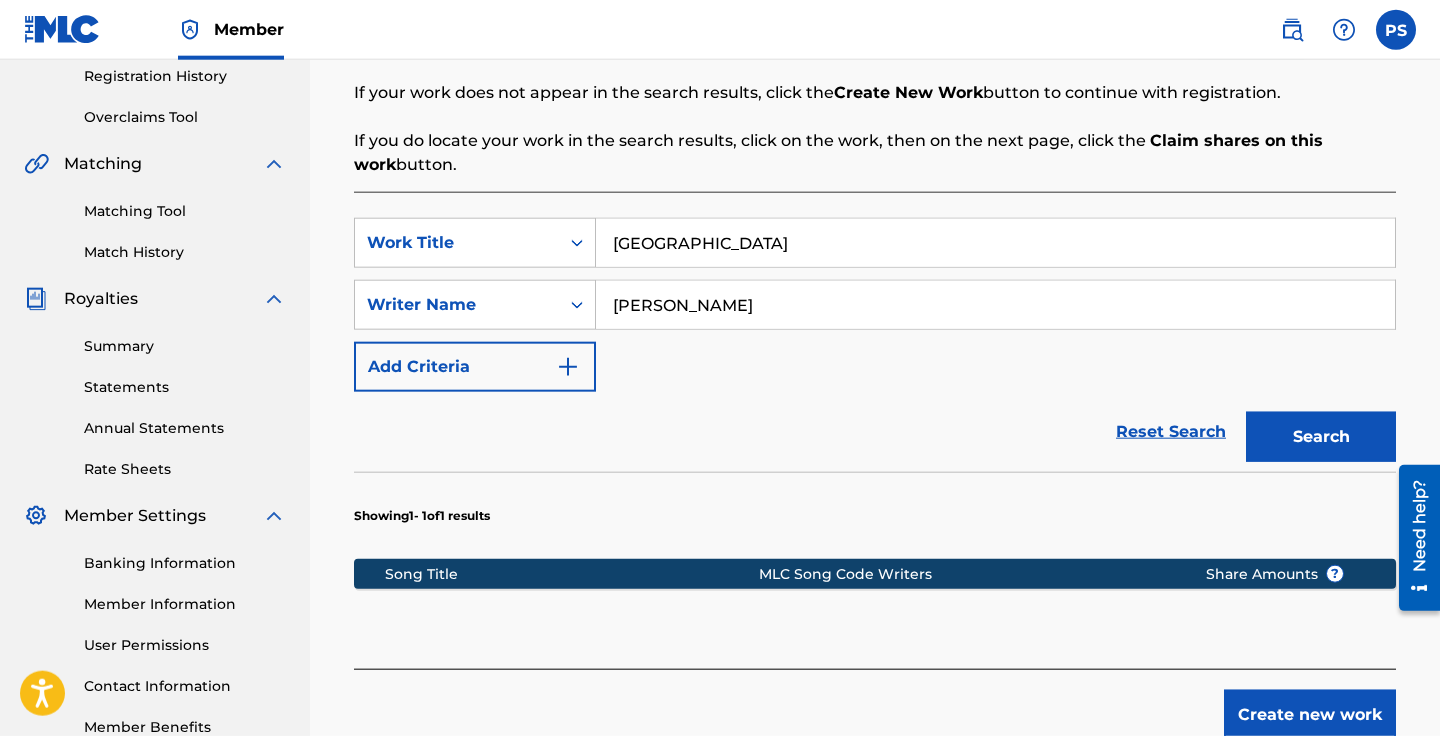 click on "peru" at bounding box center [995, 243] 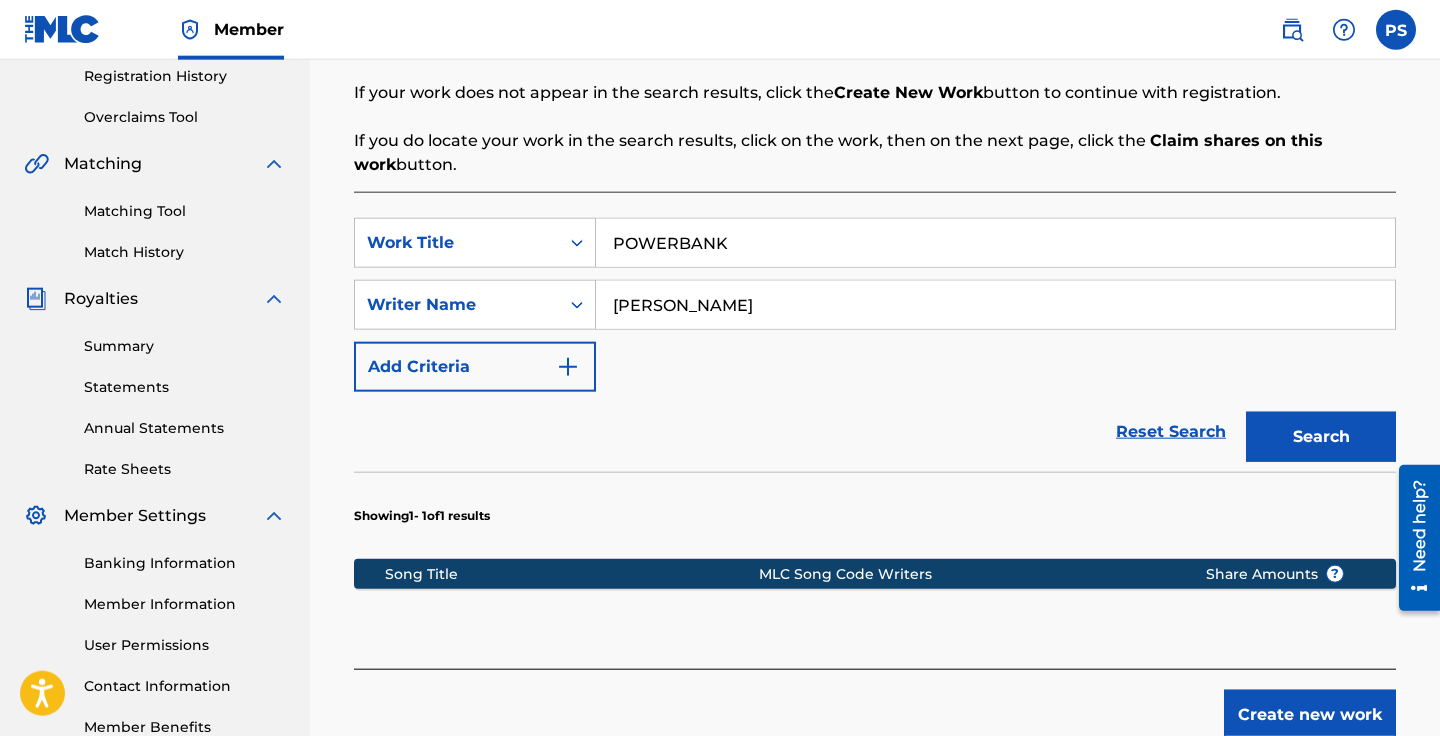 type on "POWERBANK" 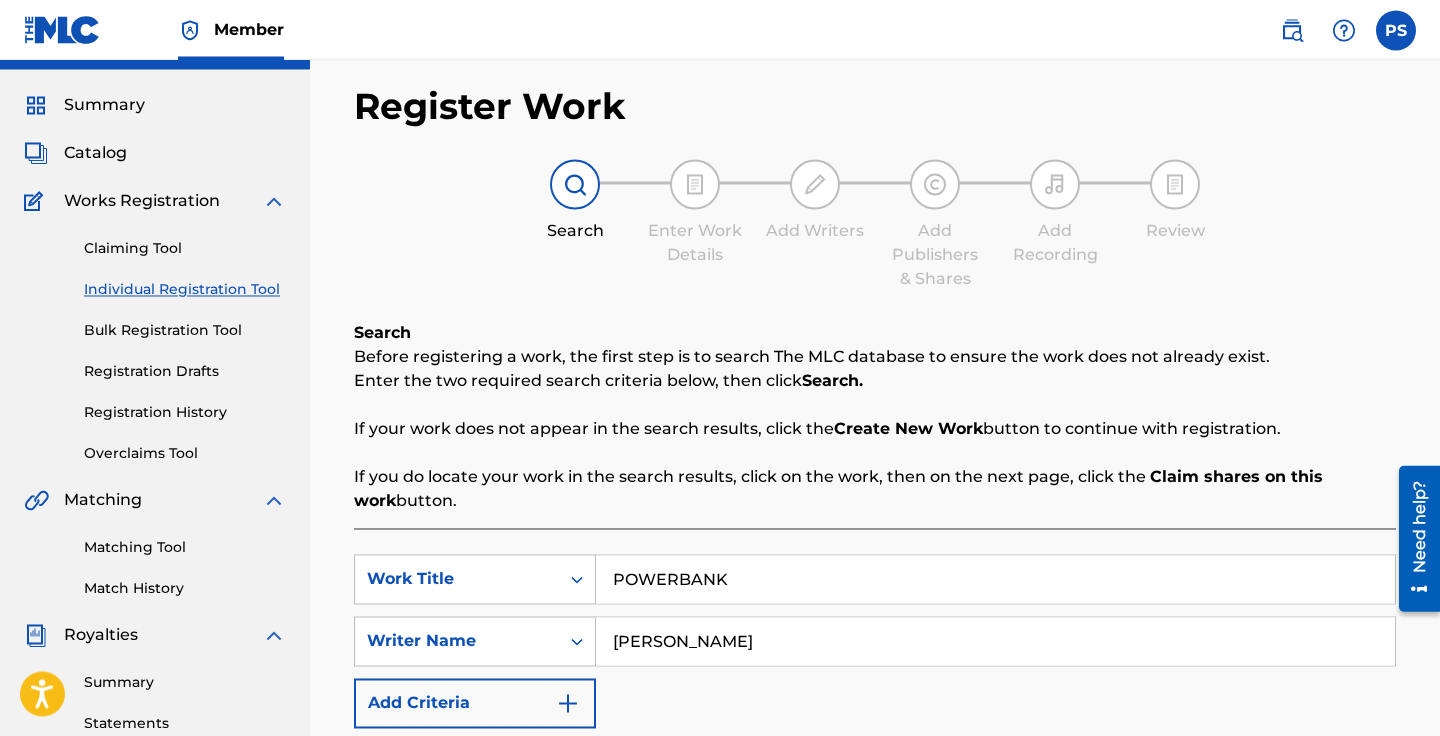 scroll, scrollTop: 0, scrollLeft: 0, axis: both 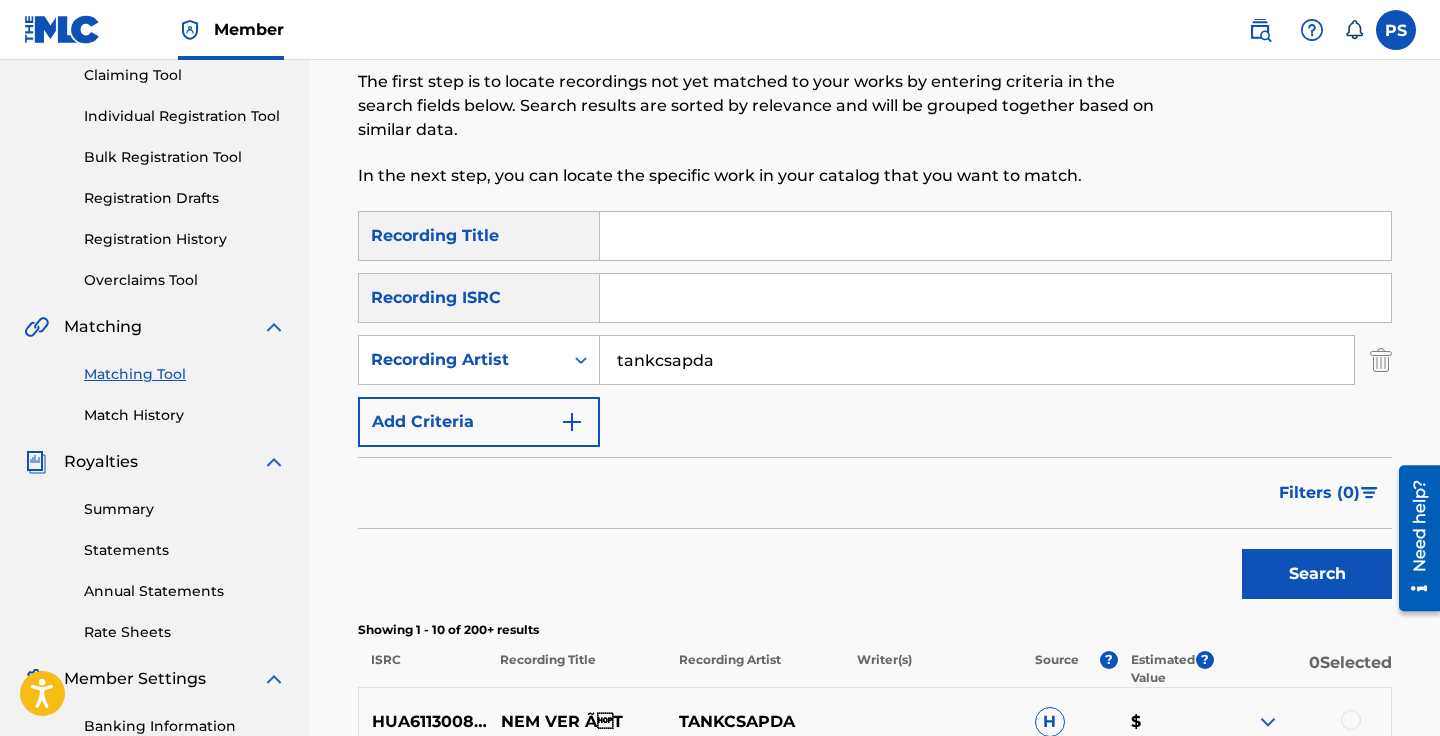 click on "tankcsapda" at bounding box center (977, 360) 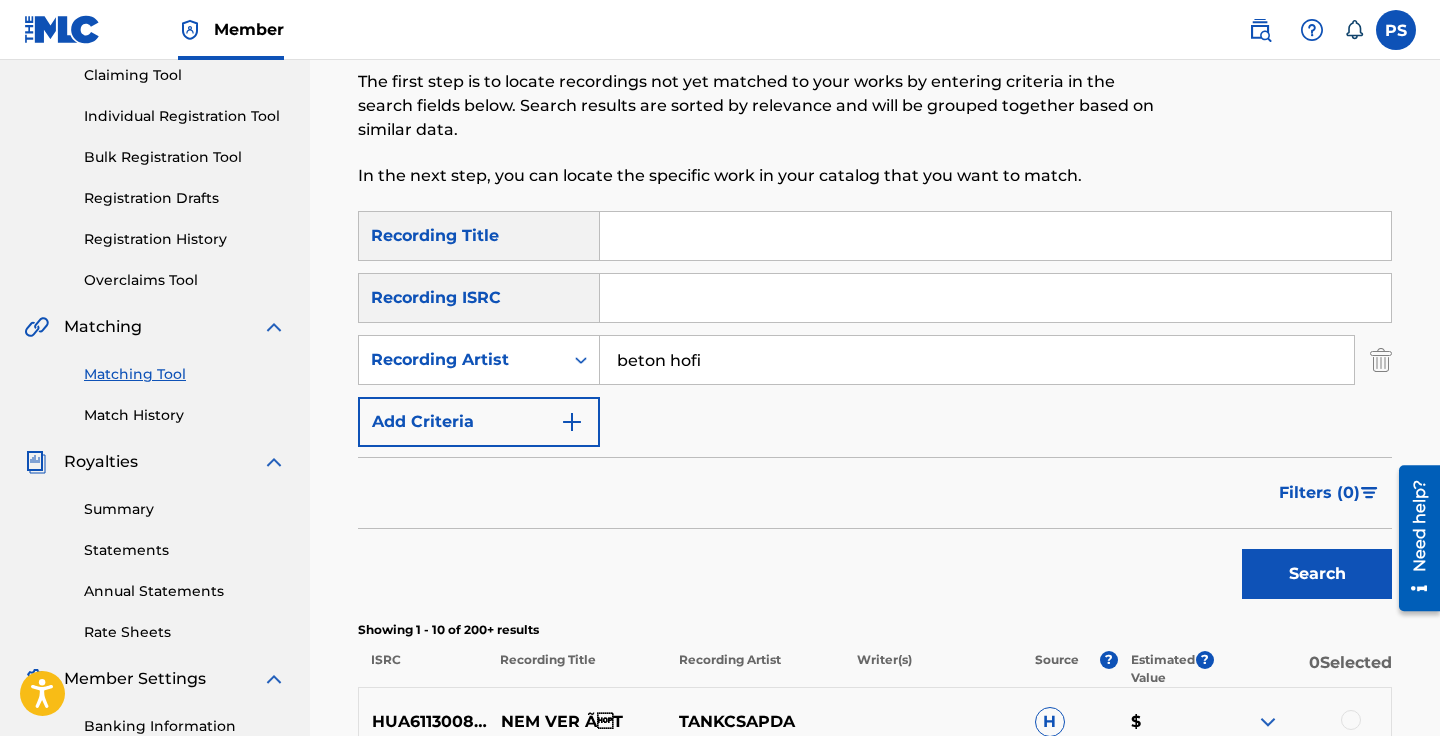 type on "beton hofi" 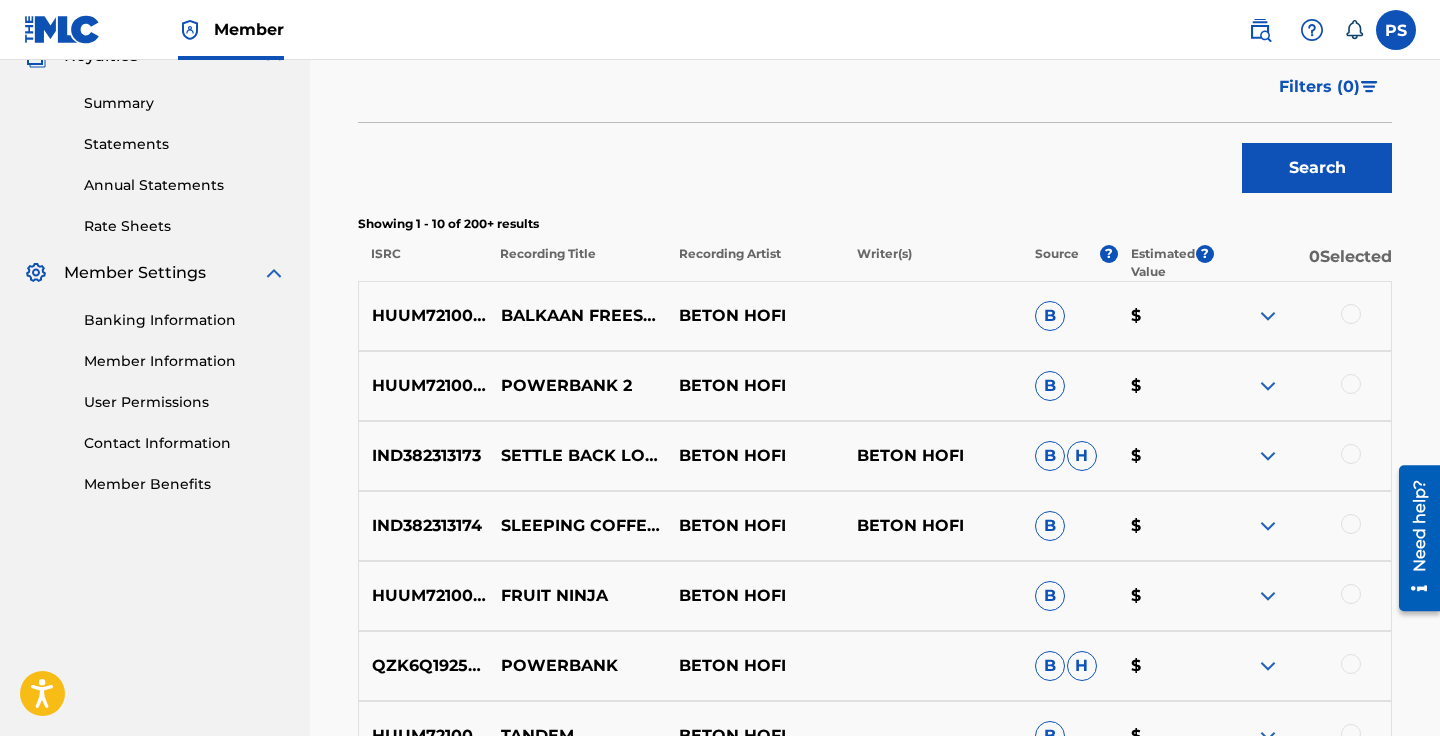scroll, scrollTop: 622, scrollLeft: 0, axis: vertical 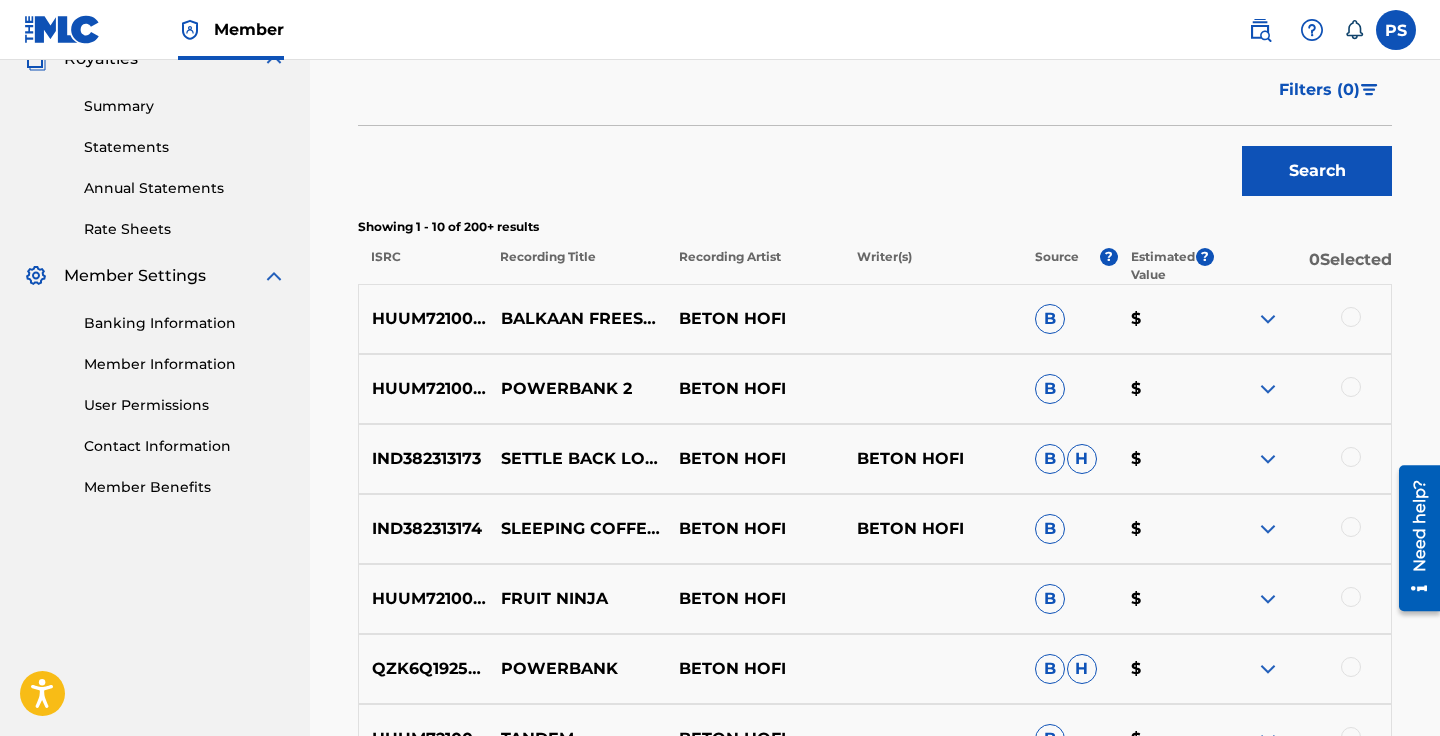 click at bounding box center [1268, 319] 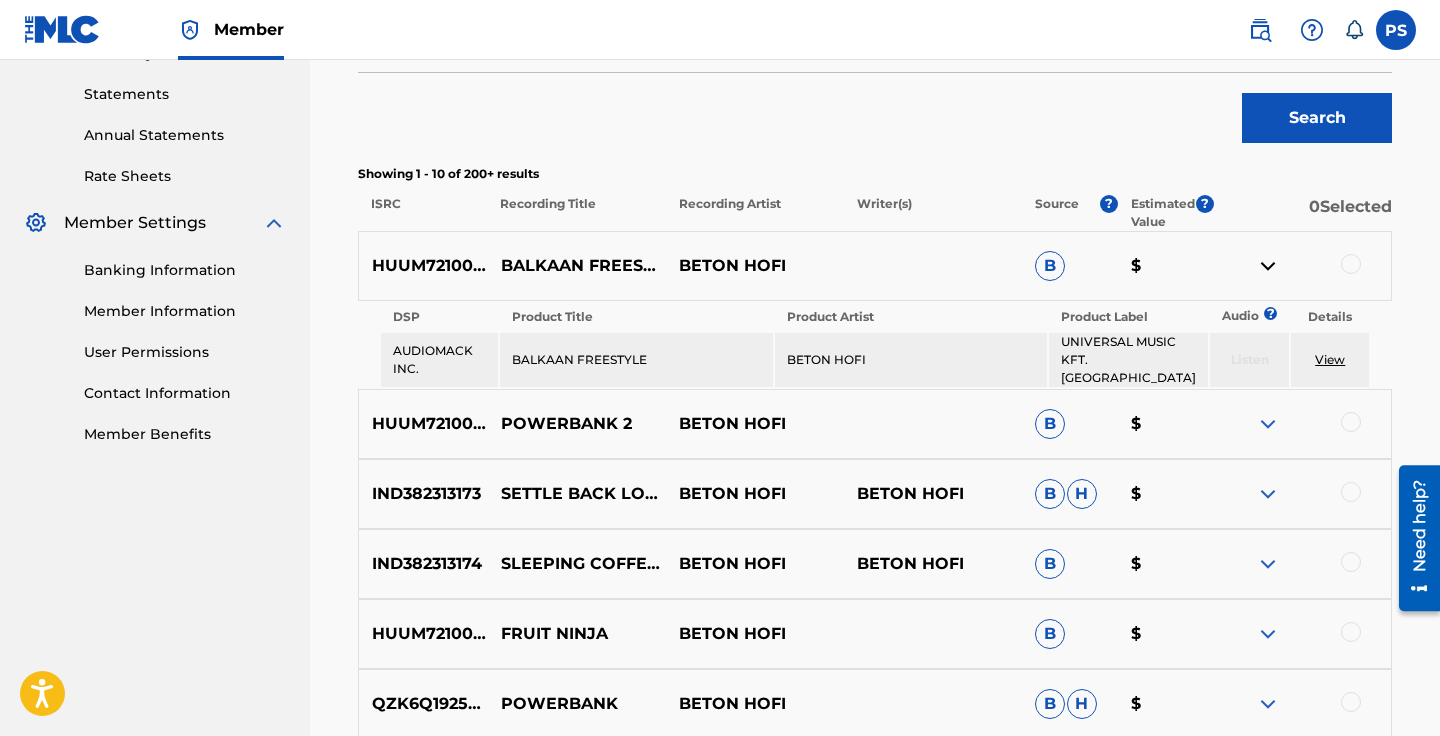 scroll, scrollTop: 693, scrollLeft: 0, axis: vertical 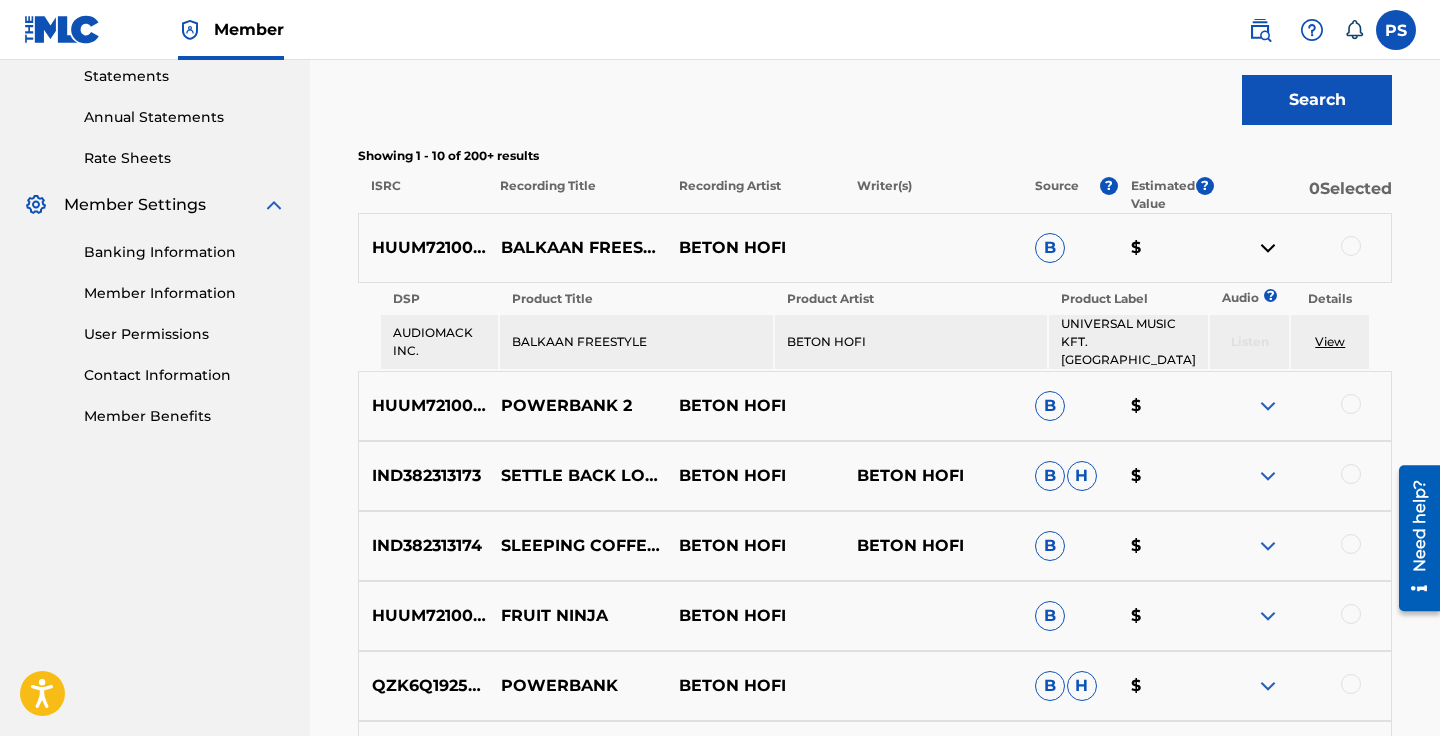 click on "View" at bounding box center (1330, 341) 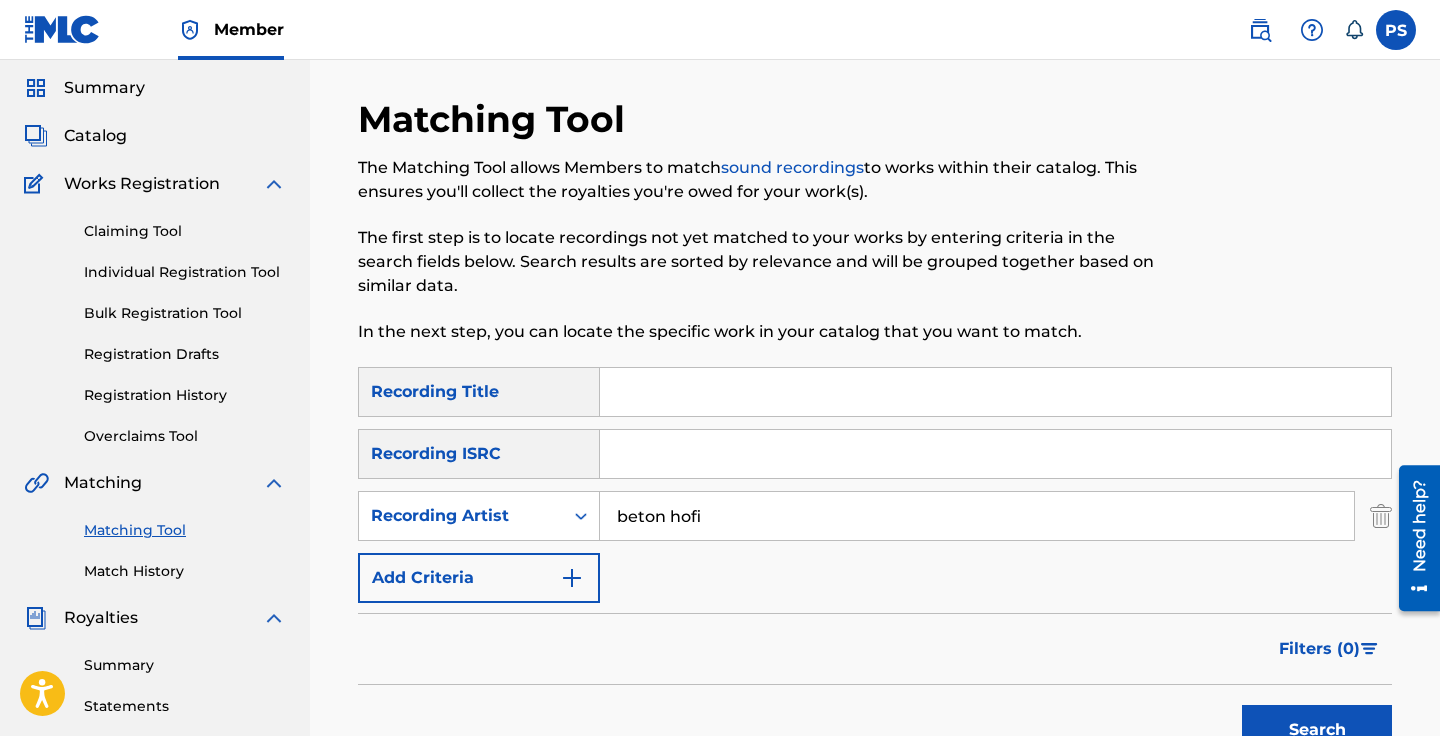 scroll, scrollTop: 58, scrollLeft: 0, axis: vertical 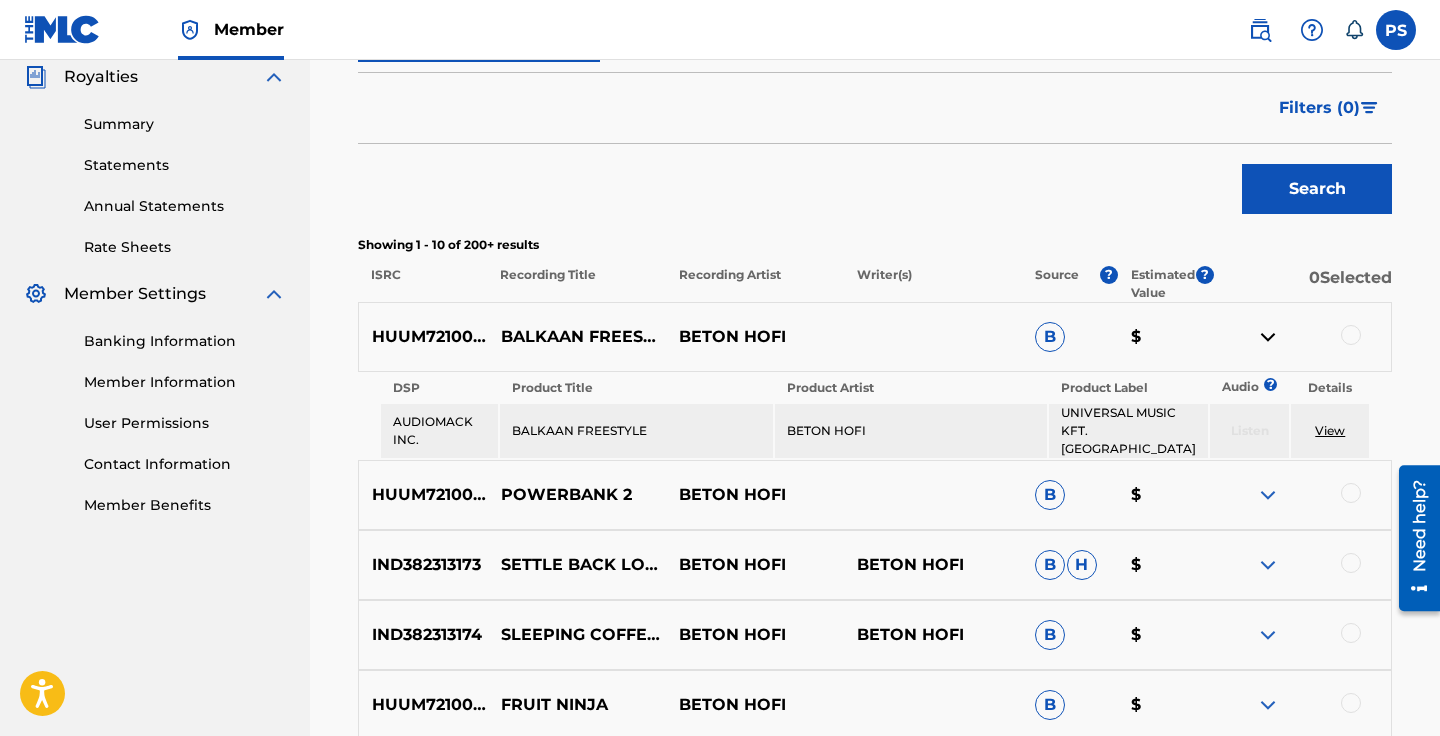 click on "POWERBANK 2" at bounding box center [577, 495] 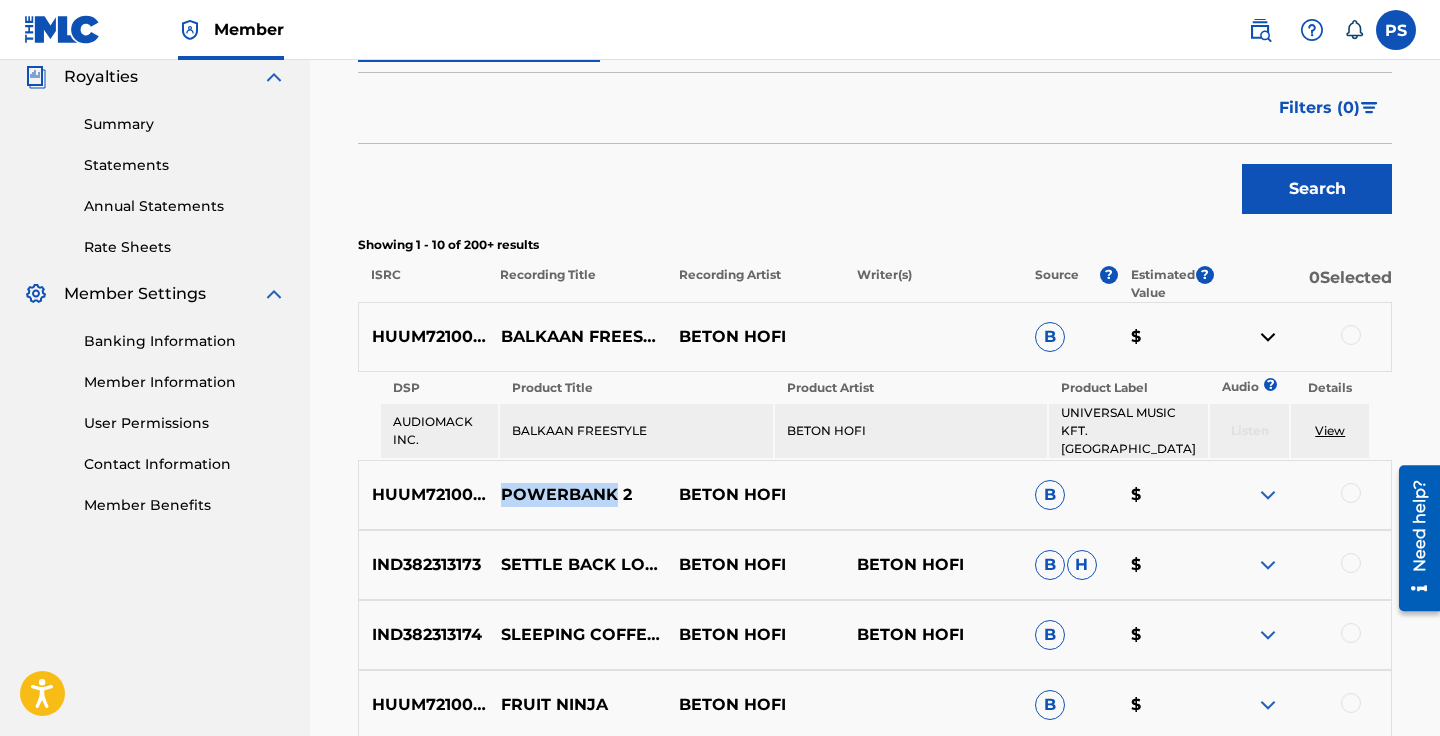 copy on "POWERBANK" 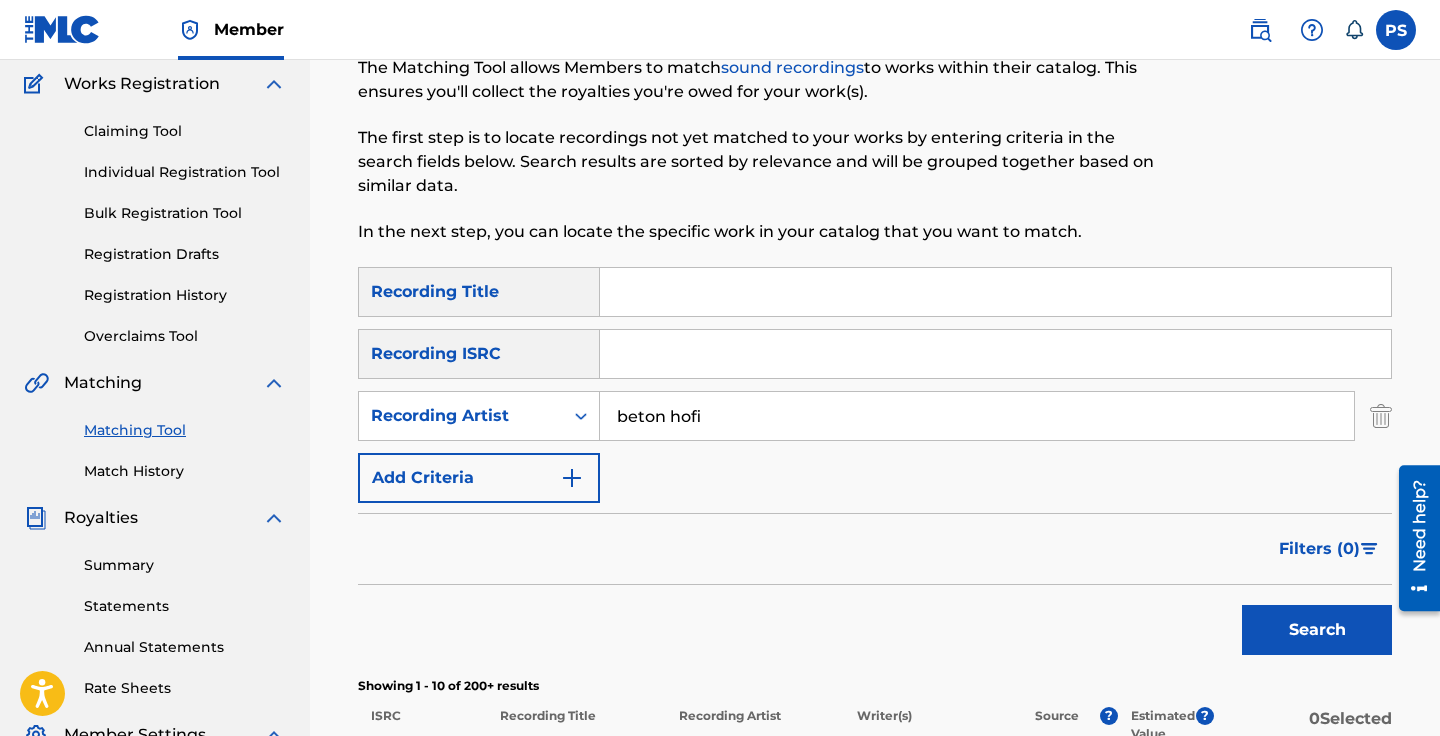 scroll, scrollTop: 124, scrollLeft: 0, axis: vertical 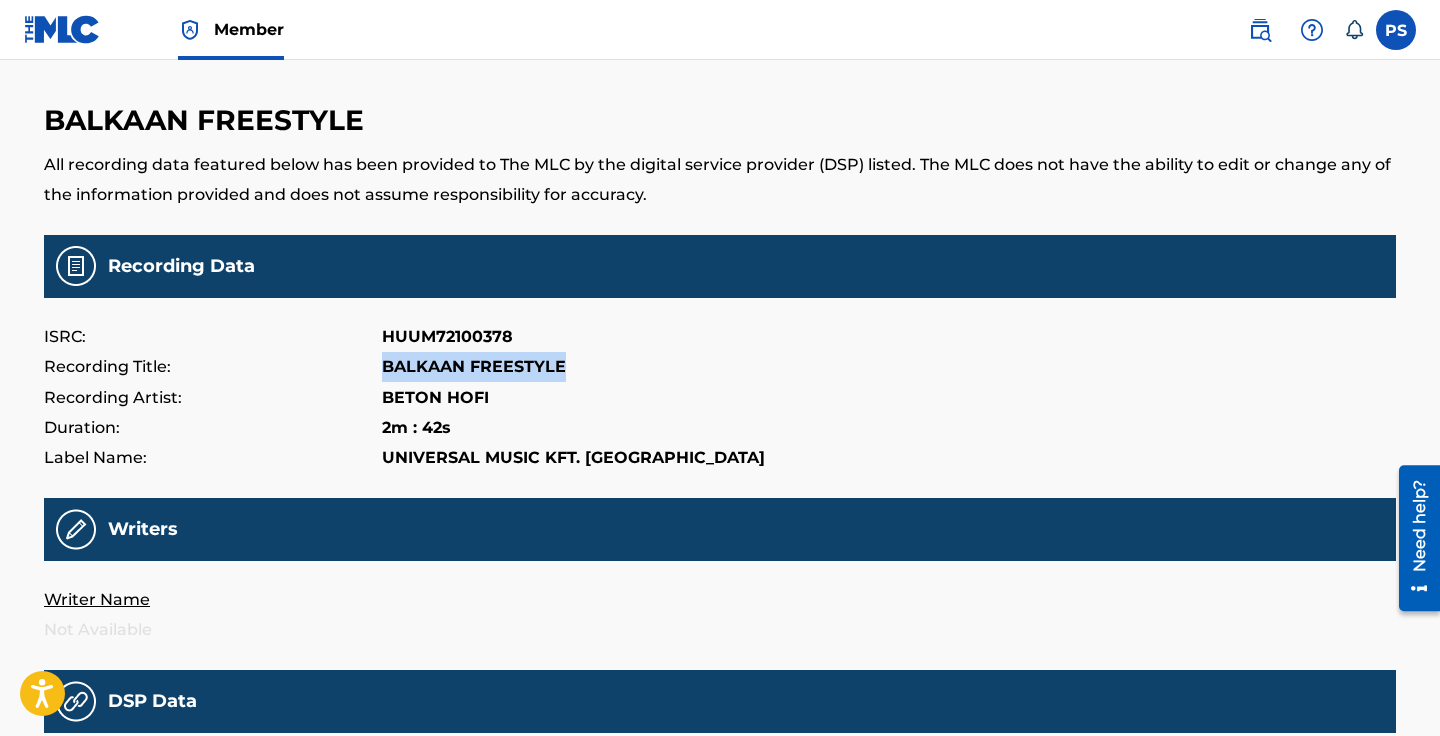 drag, startPoint x: 574, startPoint y: 370, endPoint x: 388, endPoint y: 363, distance: 186.13167 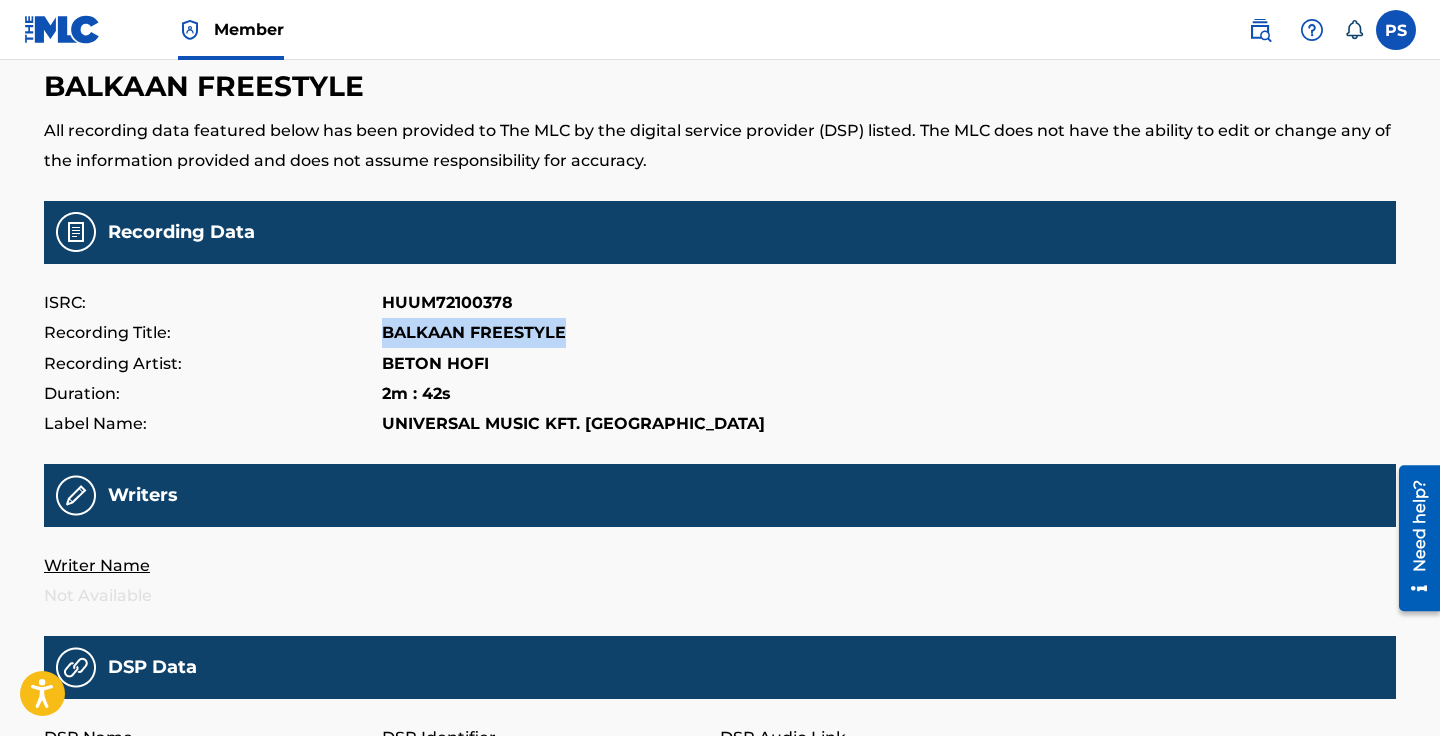 scroll, scrollTop: 75, scrollLeft: 0, axis: vertical 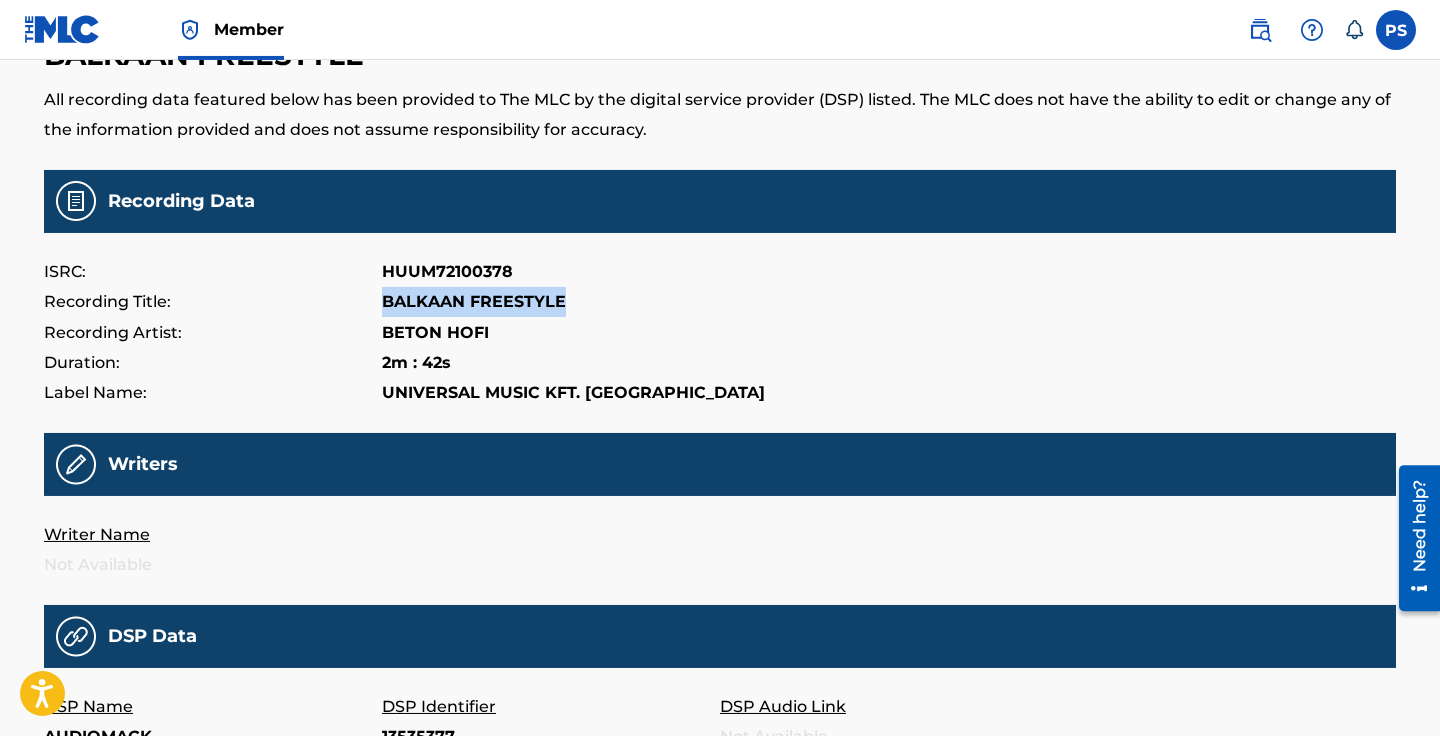 copy on "BALKAAN FREESTYLE" 